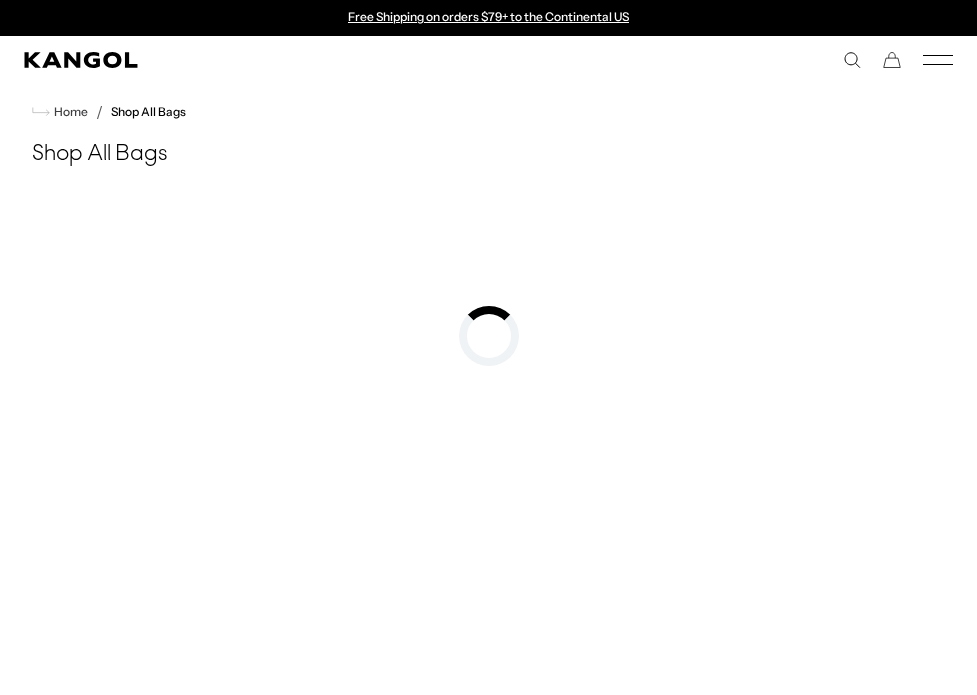scroll, scrollTop: 0, scrollLeft: 0, axis: both 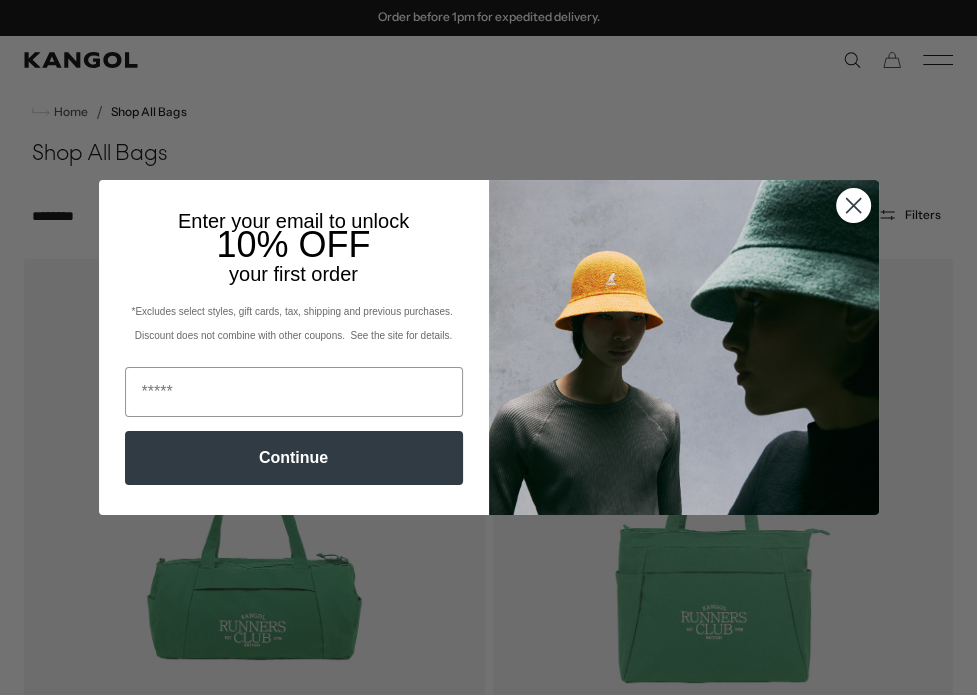 click on "Close dialog Enter your email to unlock
10% OFF
your first order *Excludes select styles, gift cards, tax, shipping and previous purchases.  Discount does not combine with other coupons.  See the site for details.  Continue ******" at bounding box center (489, 347) 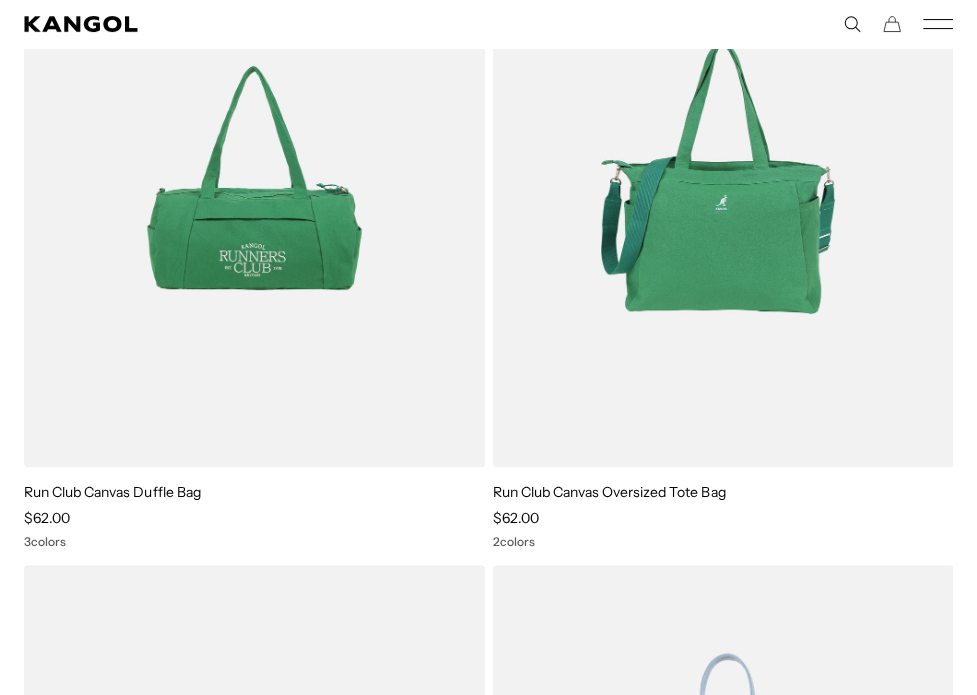 scroll, scrollTop: 400, scrollLeft: 0, axis: vertical 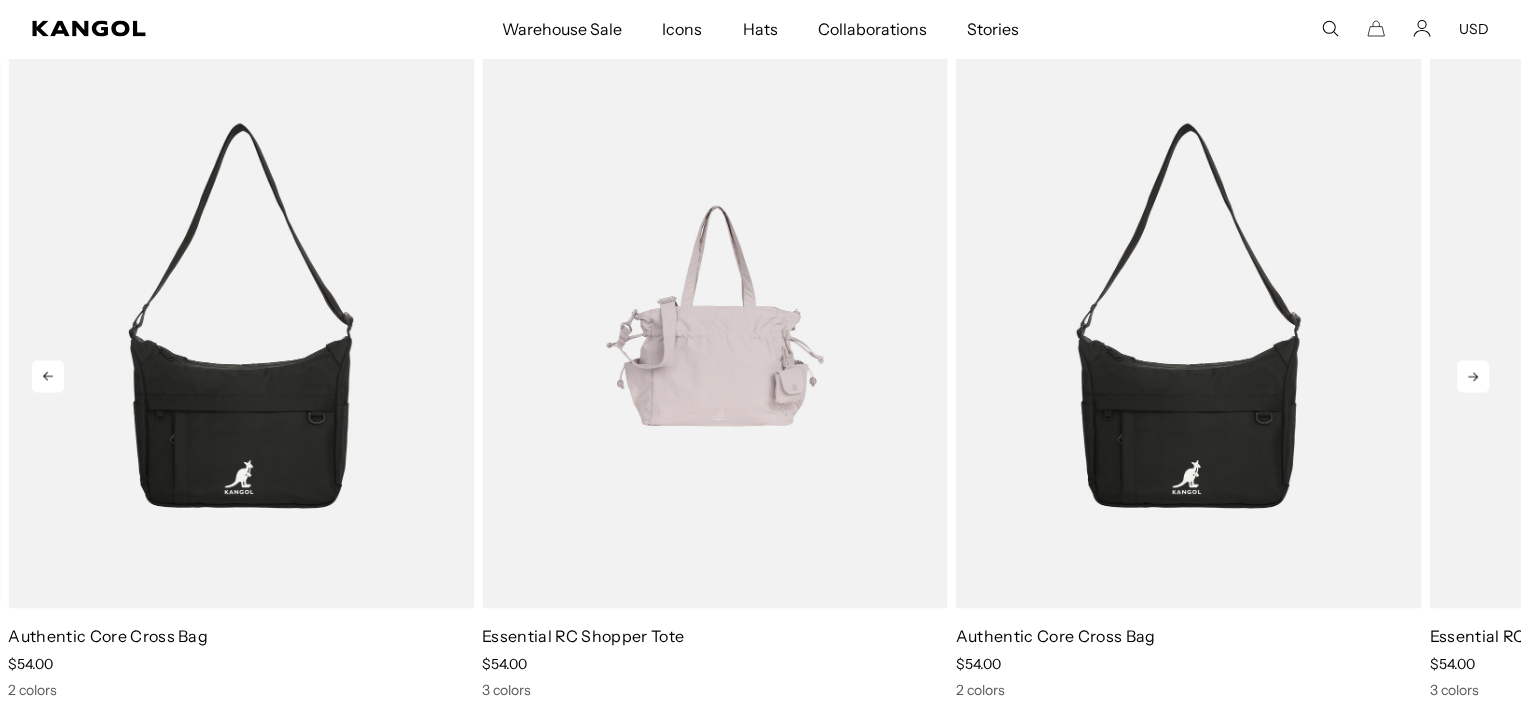 click 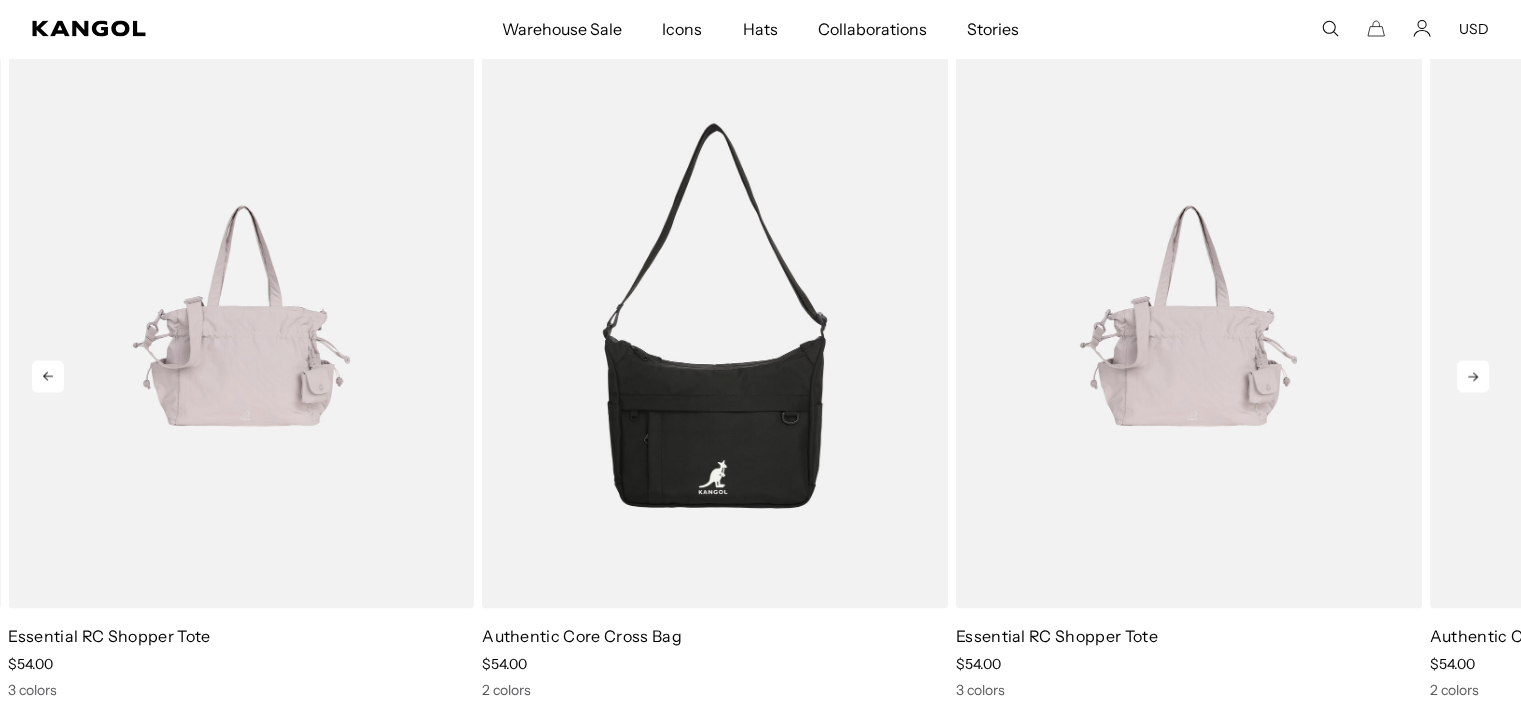 click 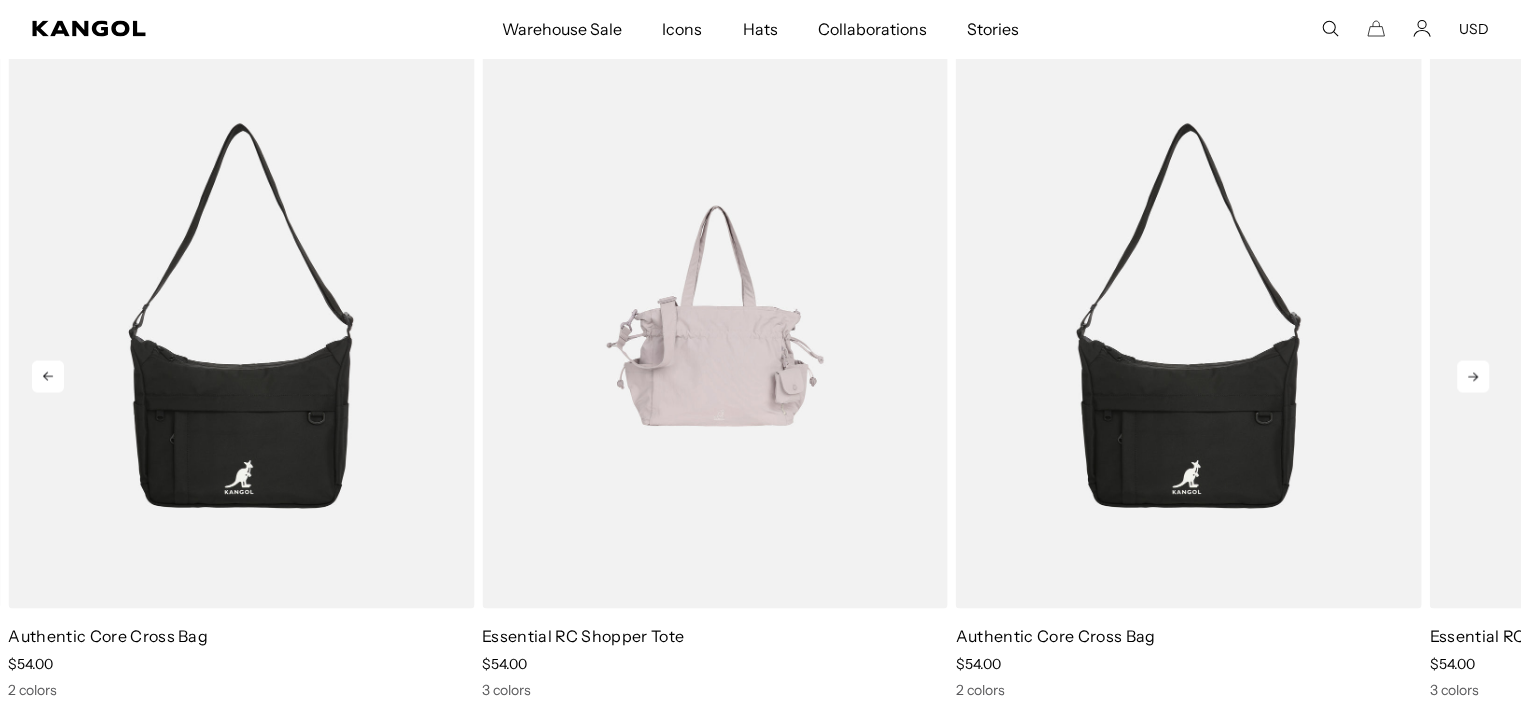 click 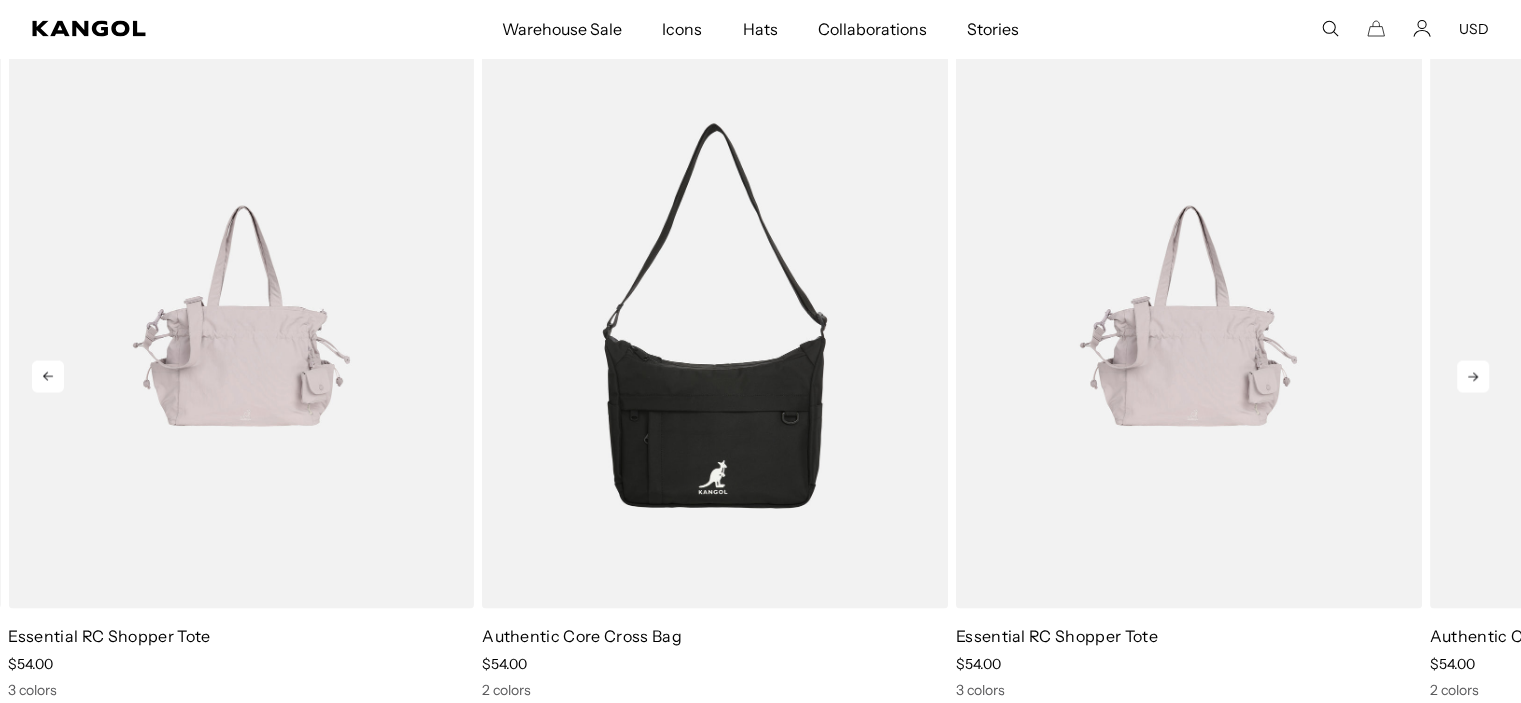 click 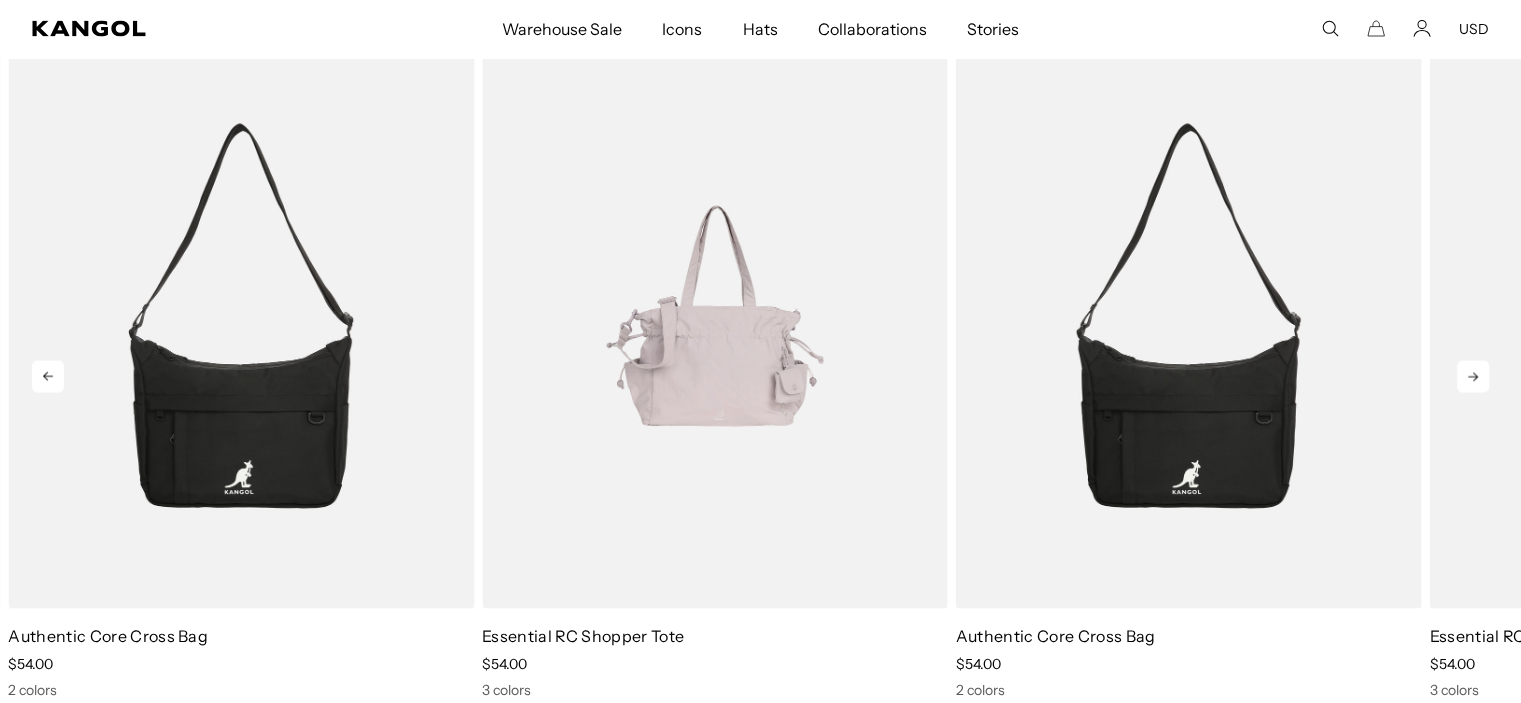 click 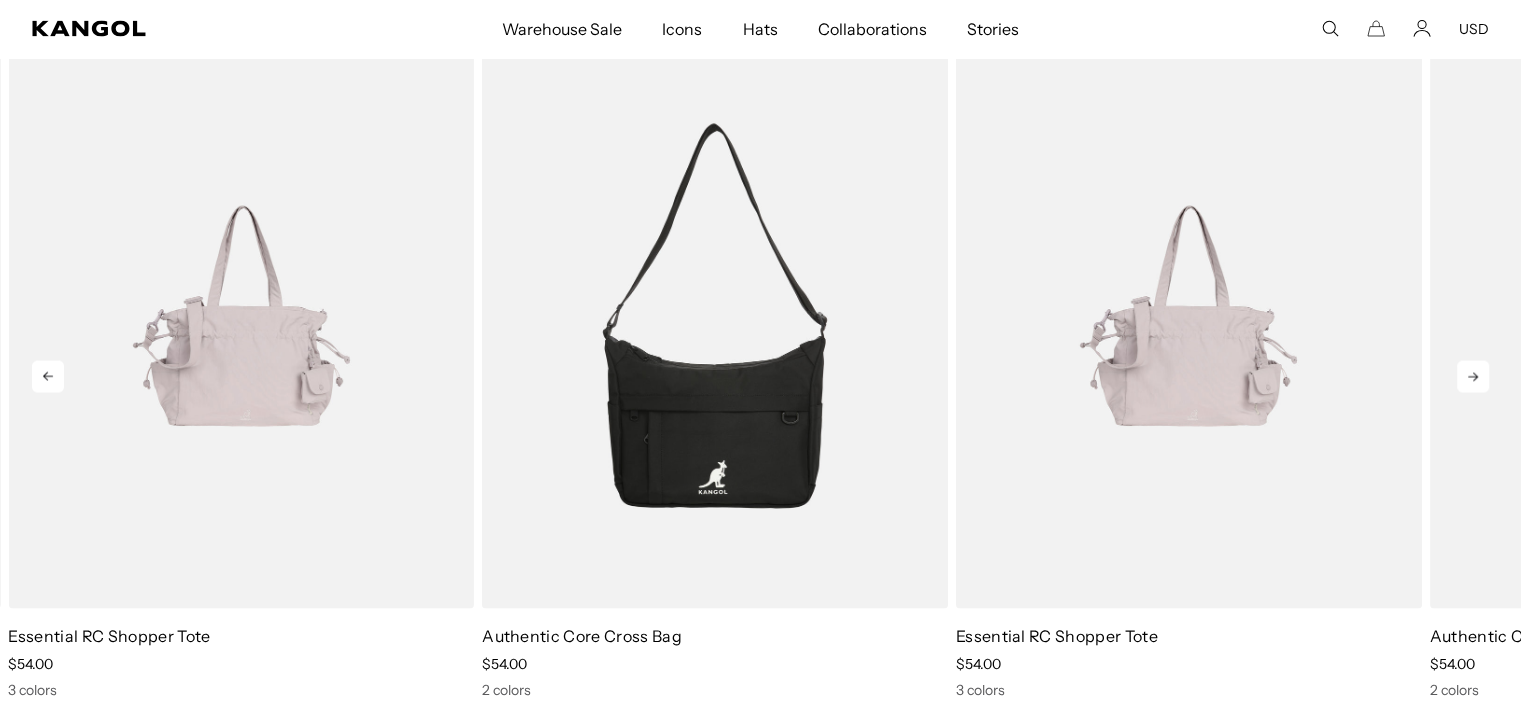 click 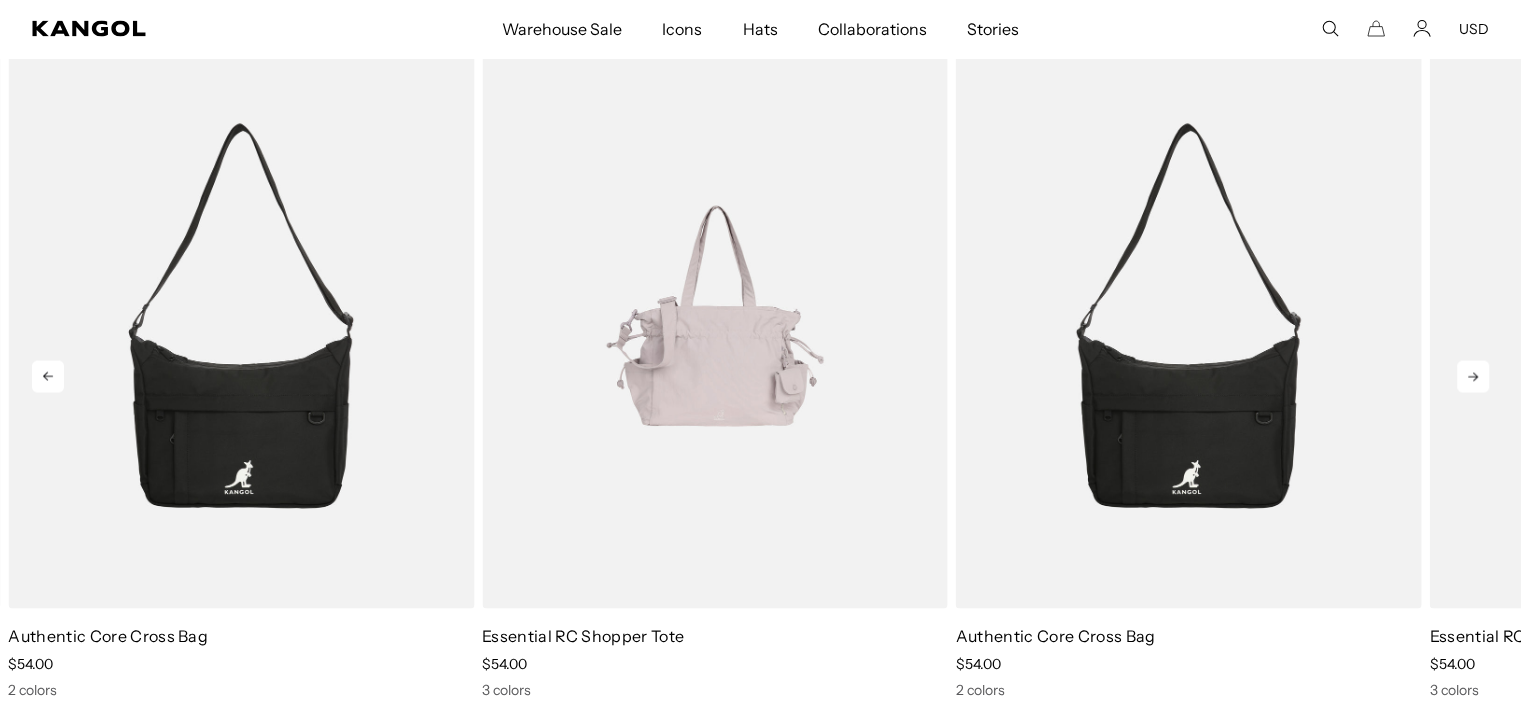 click 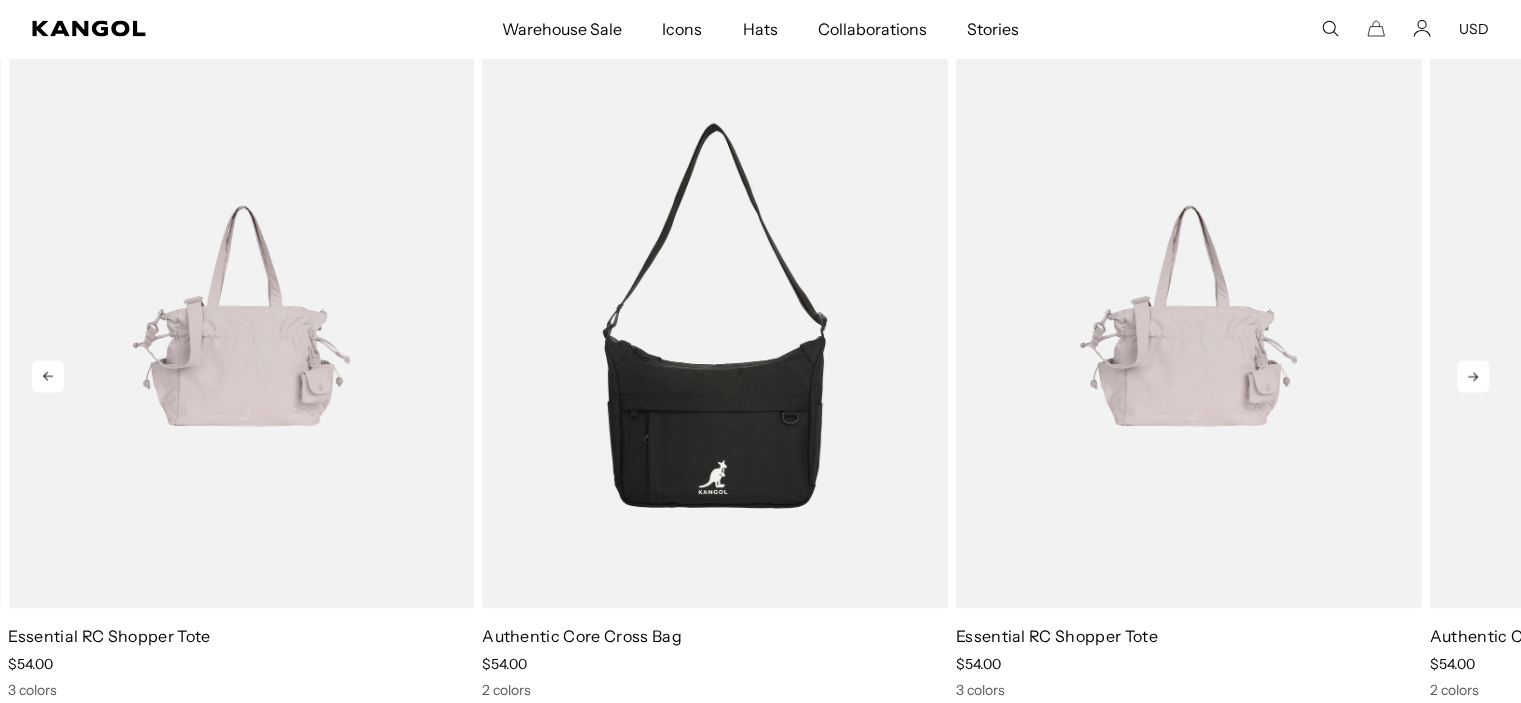 click 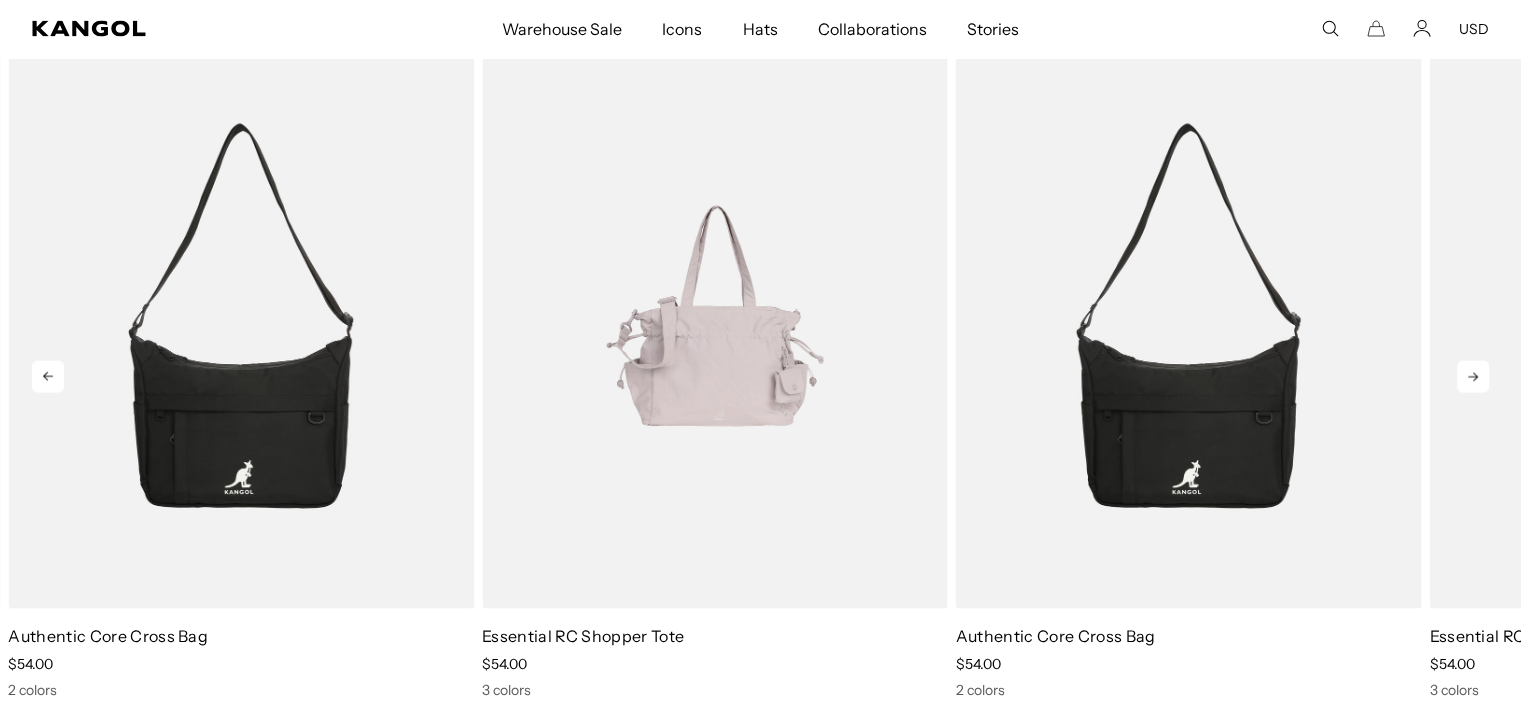 click 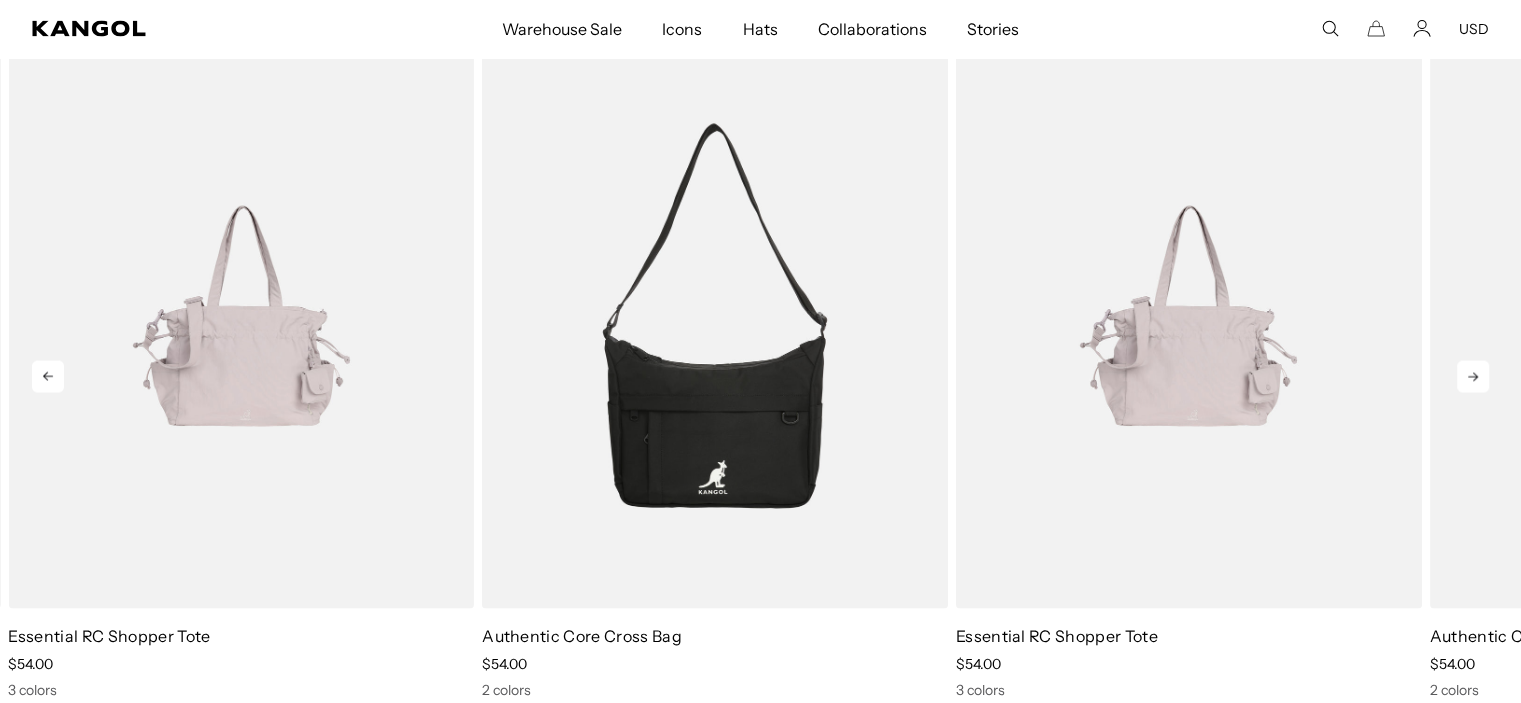 click 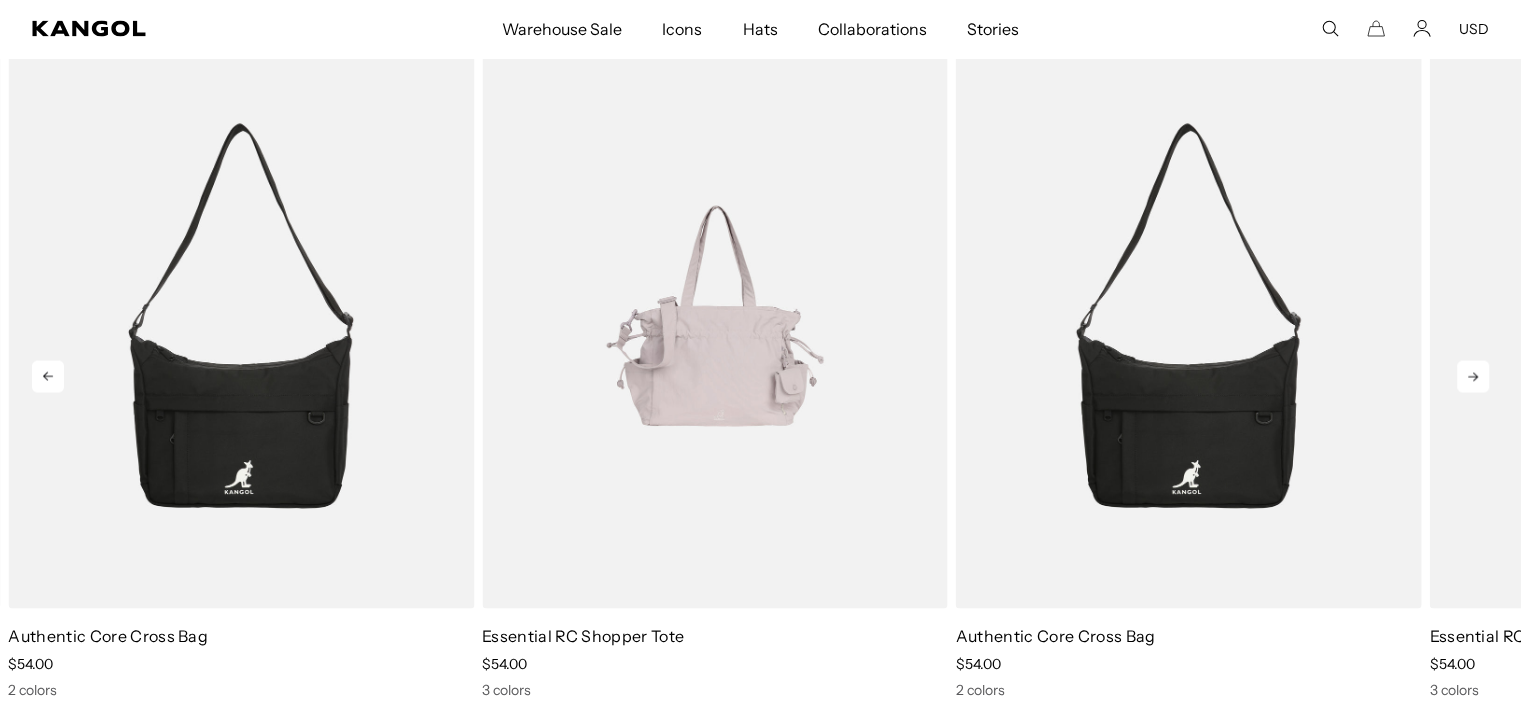 click 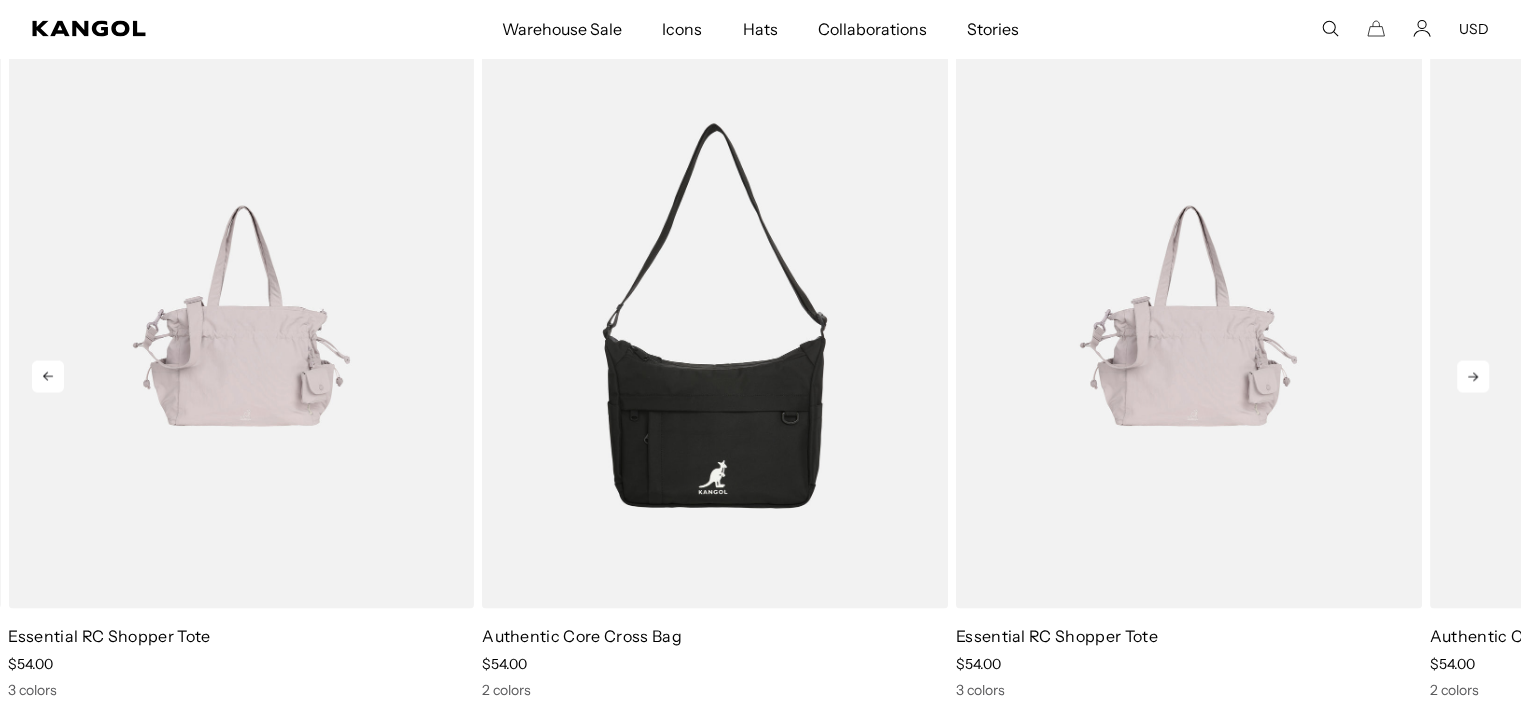 click 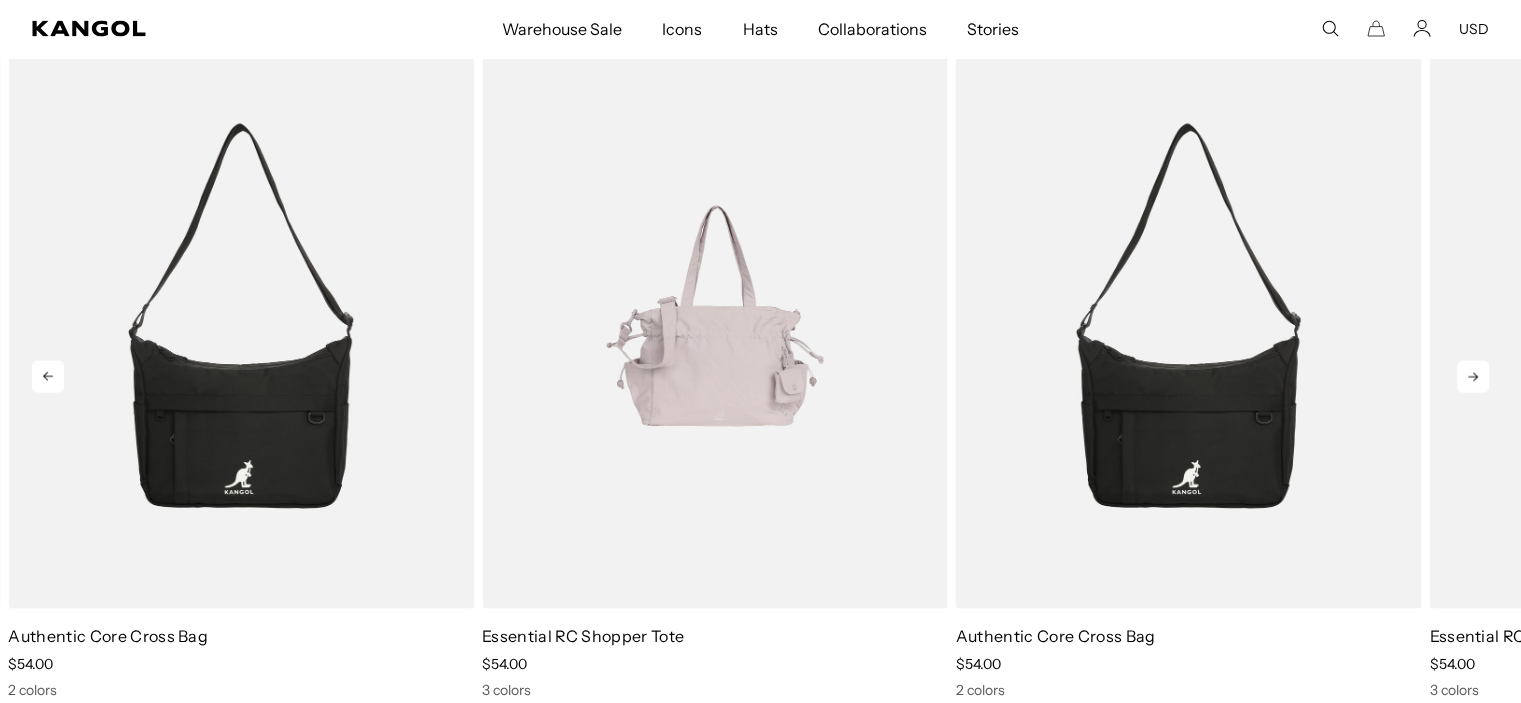 click 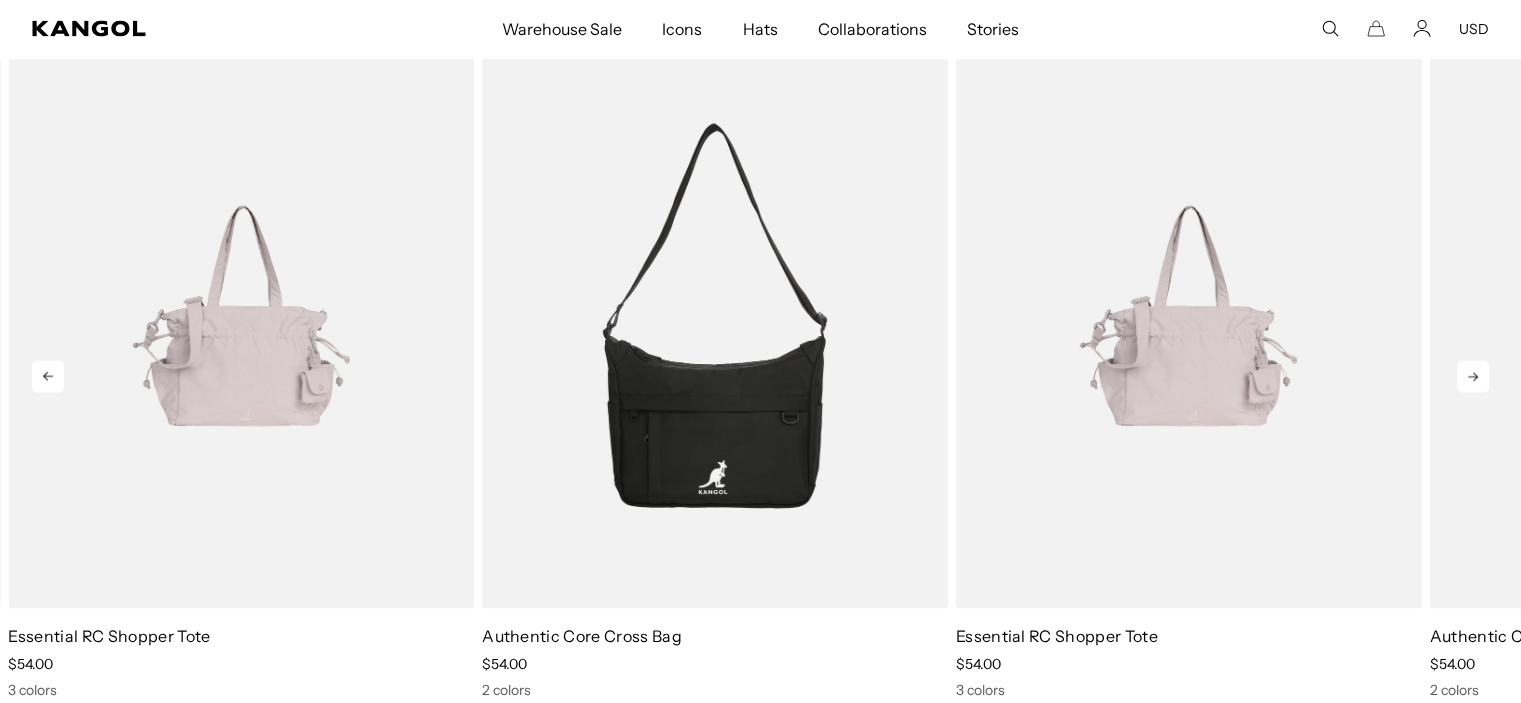 click 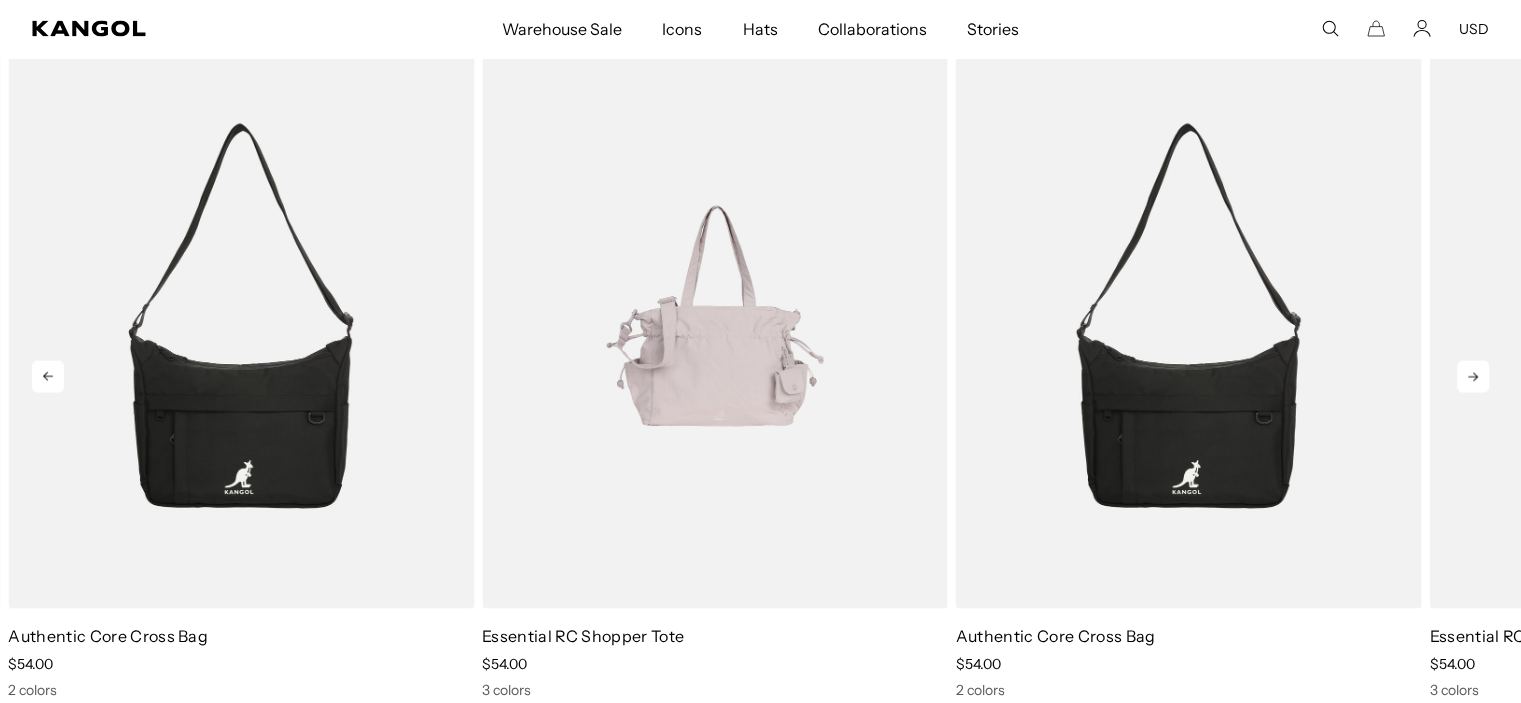 click 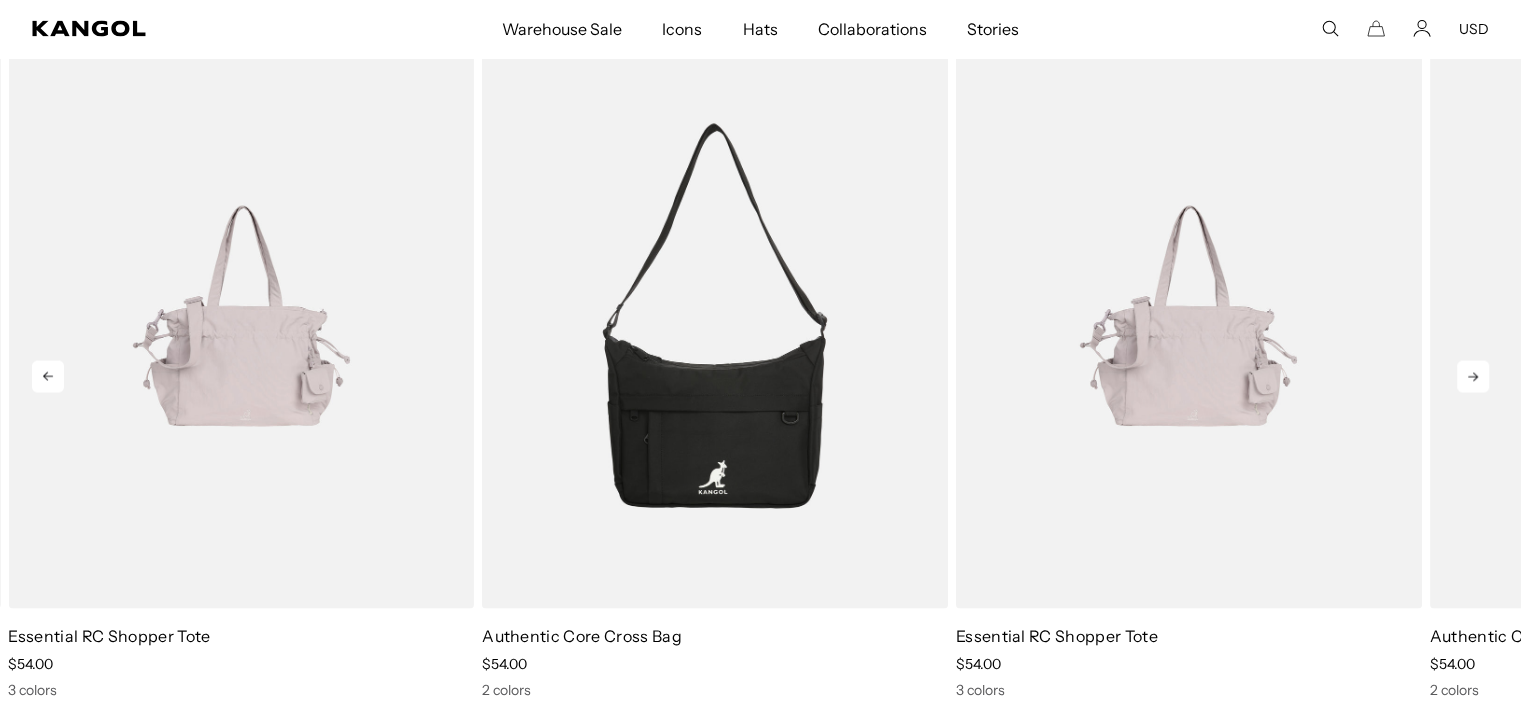 click 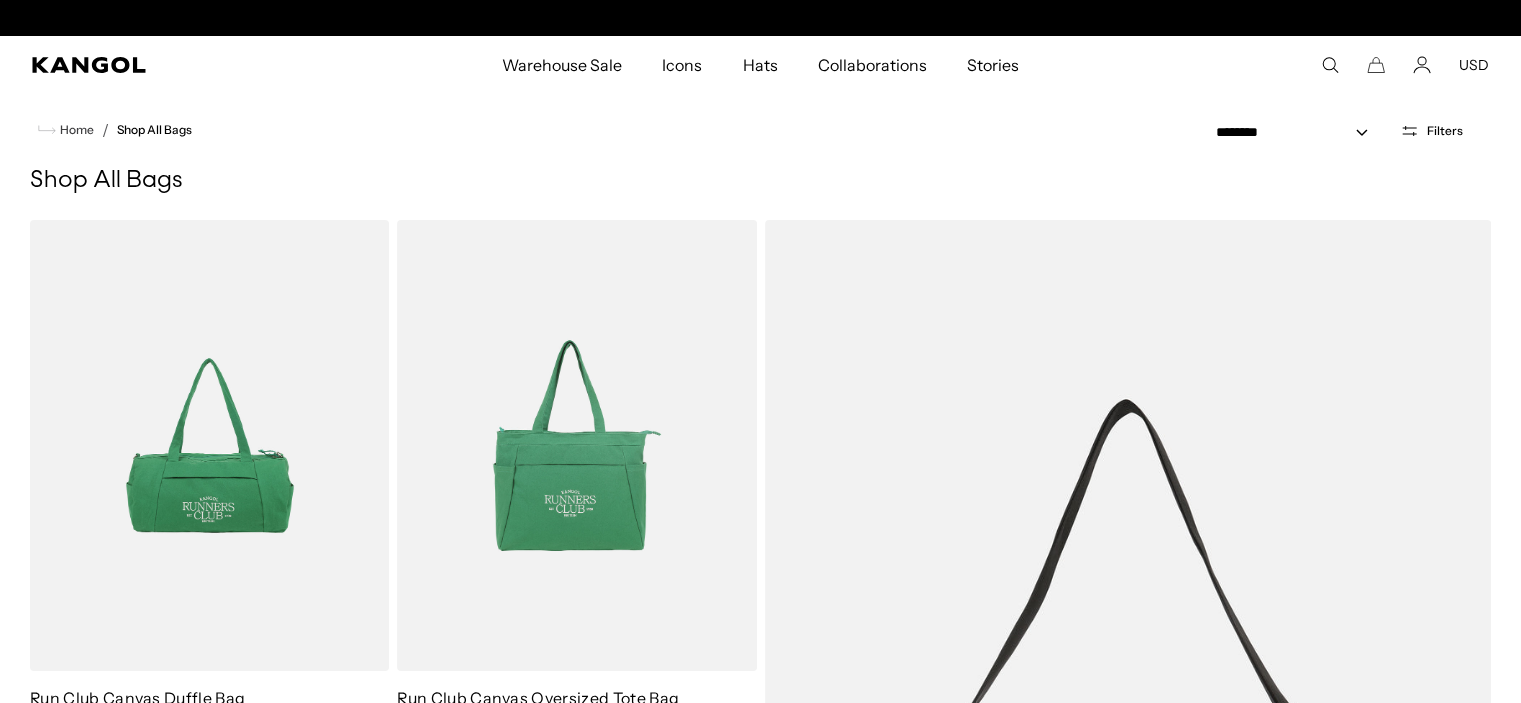 scroll, scrollTop: 0, scrollLeft: 0, axis: both 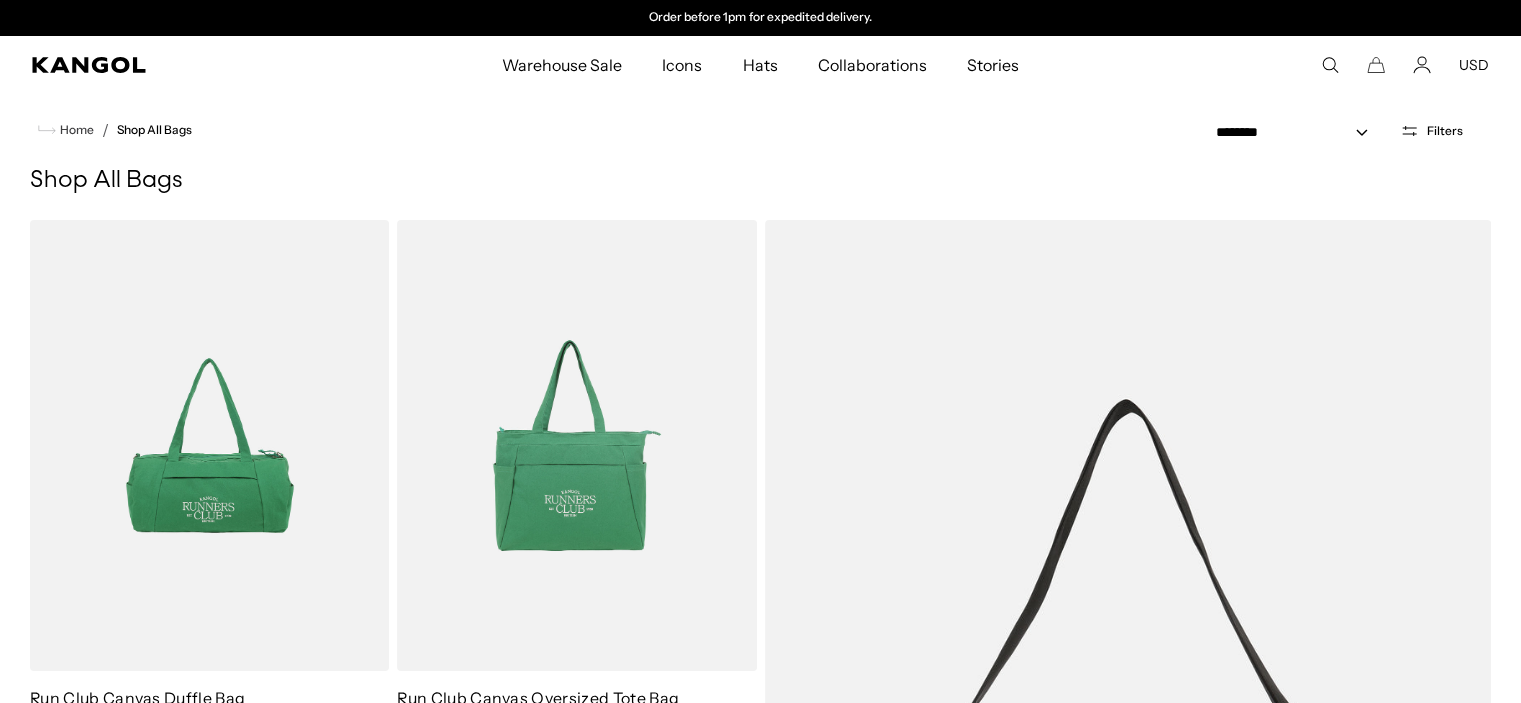 click 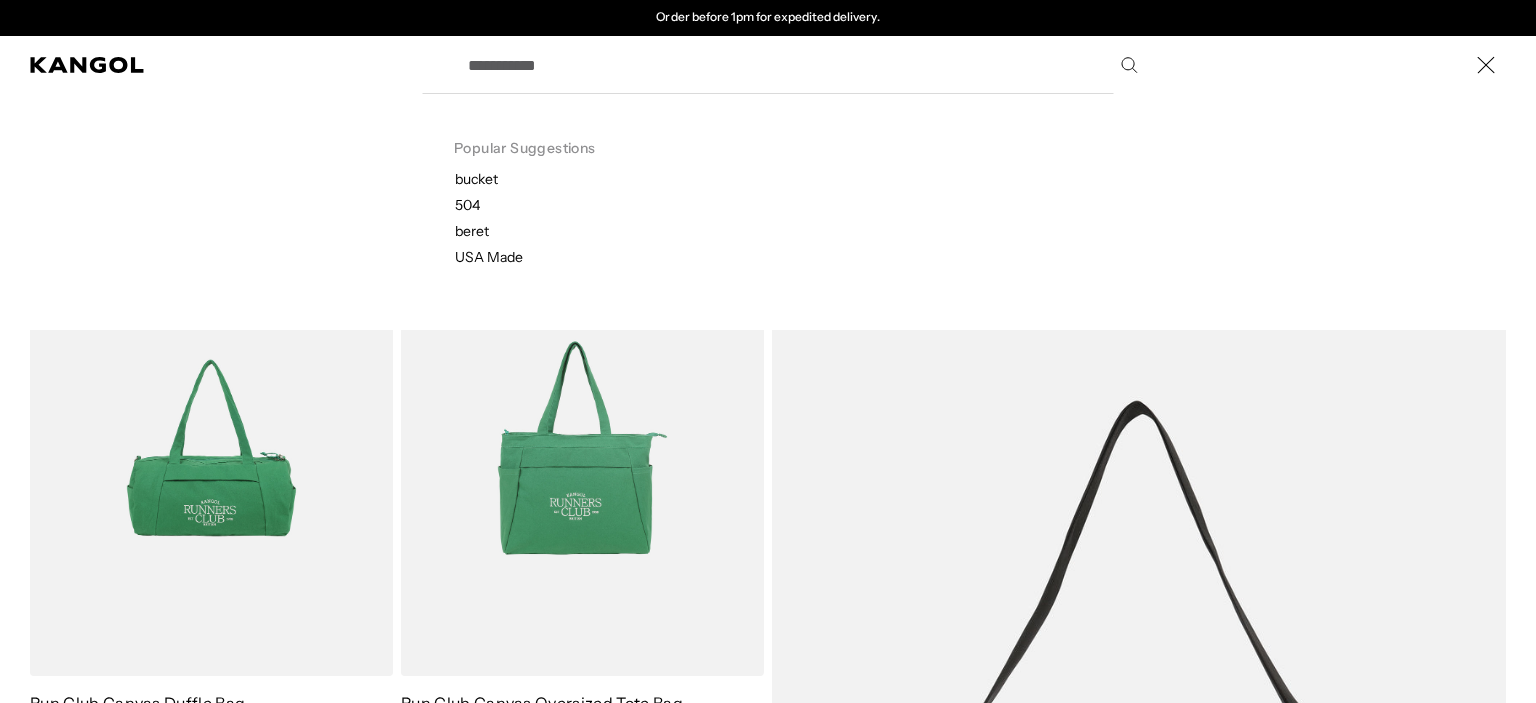 scroll, scrollTop: 0, scrollLeft: 0, axis: both 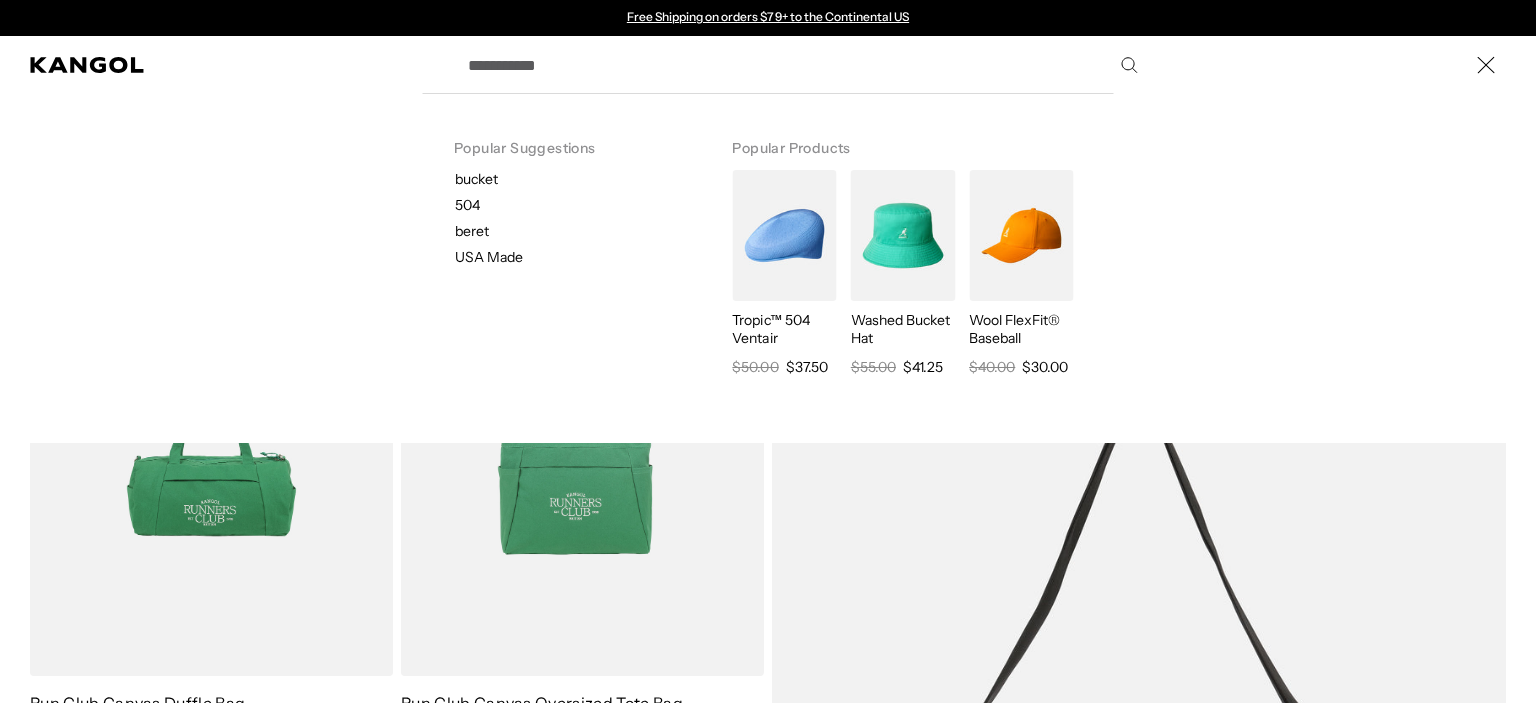 click on "Skip to content
My Bag
( 0 )
Your cart is empty.
Explore new hats
Loading...
Subtotal
$0.00 USD
Taxes, shipping, and discounts are calculated at checkout
Checkout
View My Bag
Free Shipping on orders $79+ to the Continental US
Free Shipping on orders $79+ to the Continental US" at bounding box center (768, 2797) 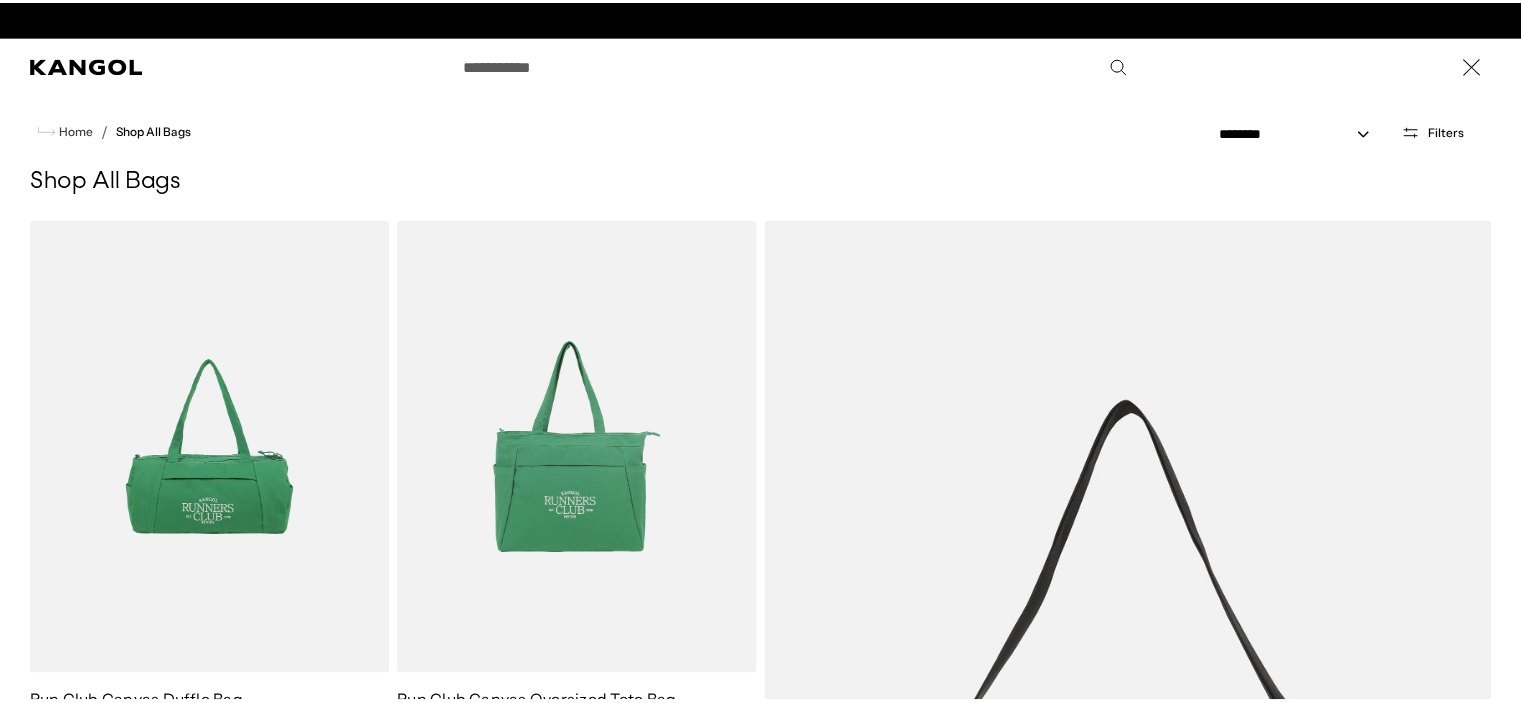 scroll, scrollTop: 0, scrollLeft: 412, axis: horizontal 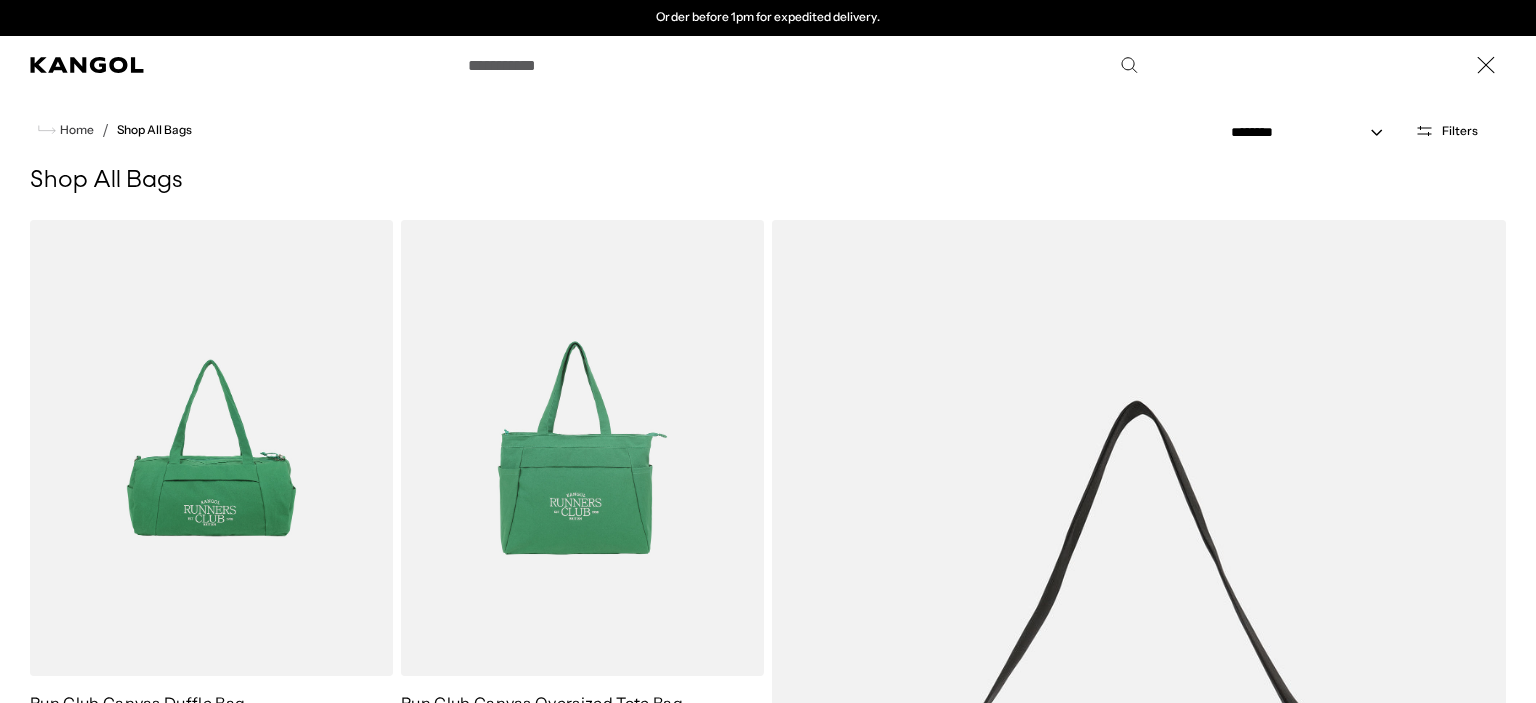click at bounding box center [0, 65] 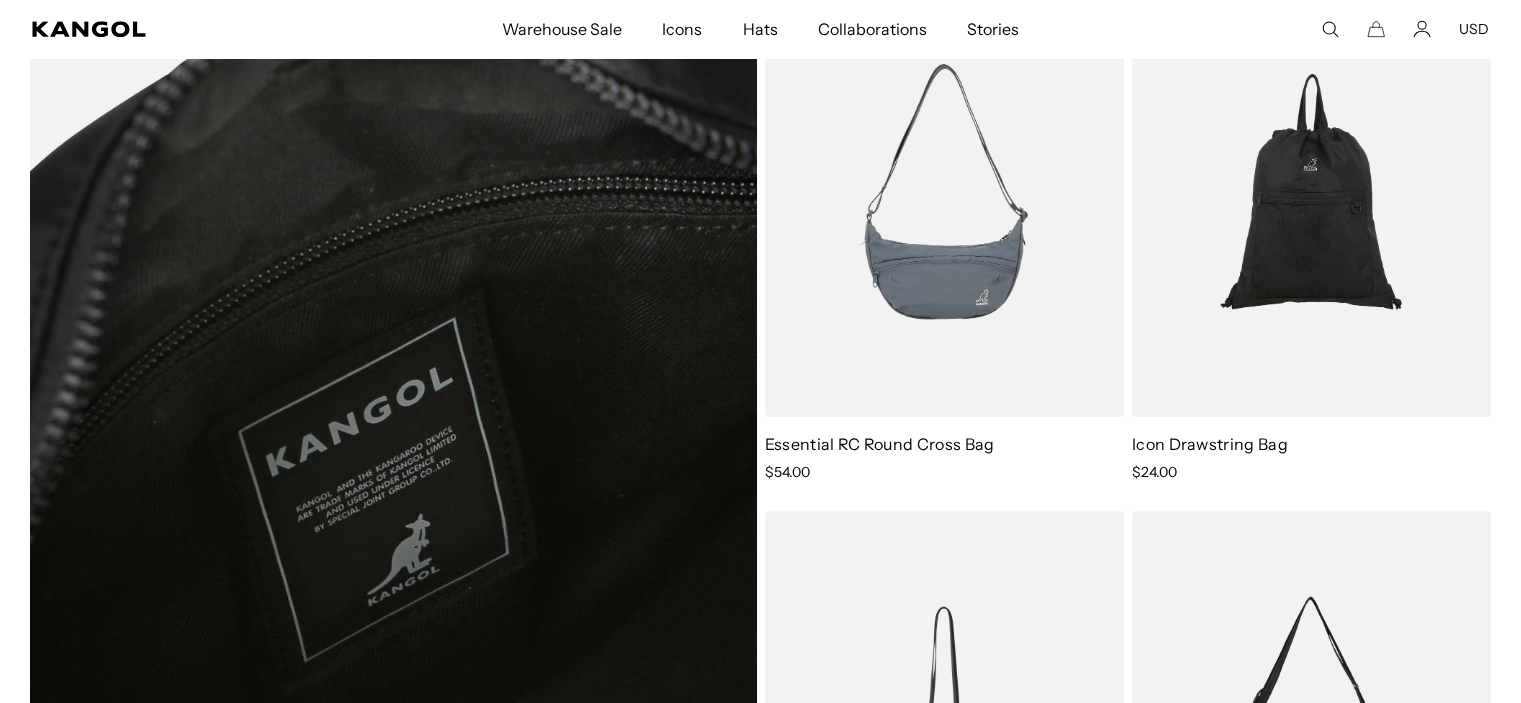 scroll, scrollTop: 1699, scrollLeft: 0, axis: vertical 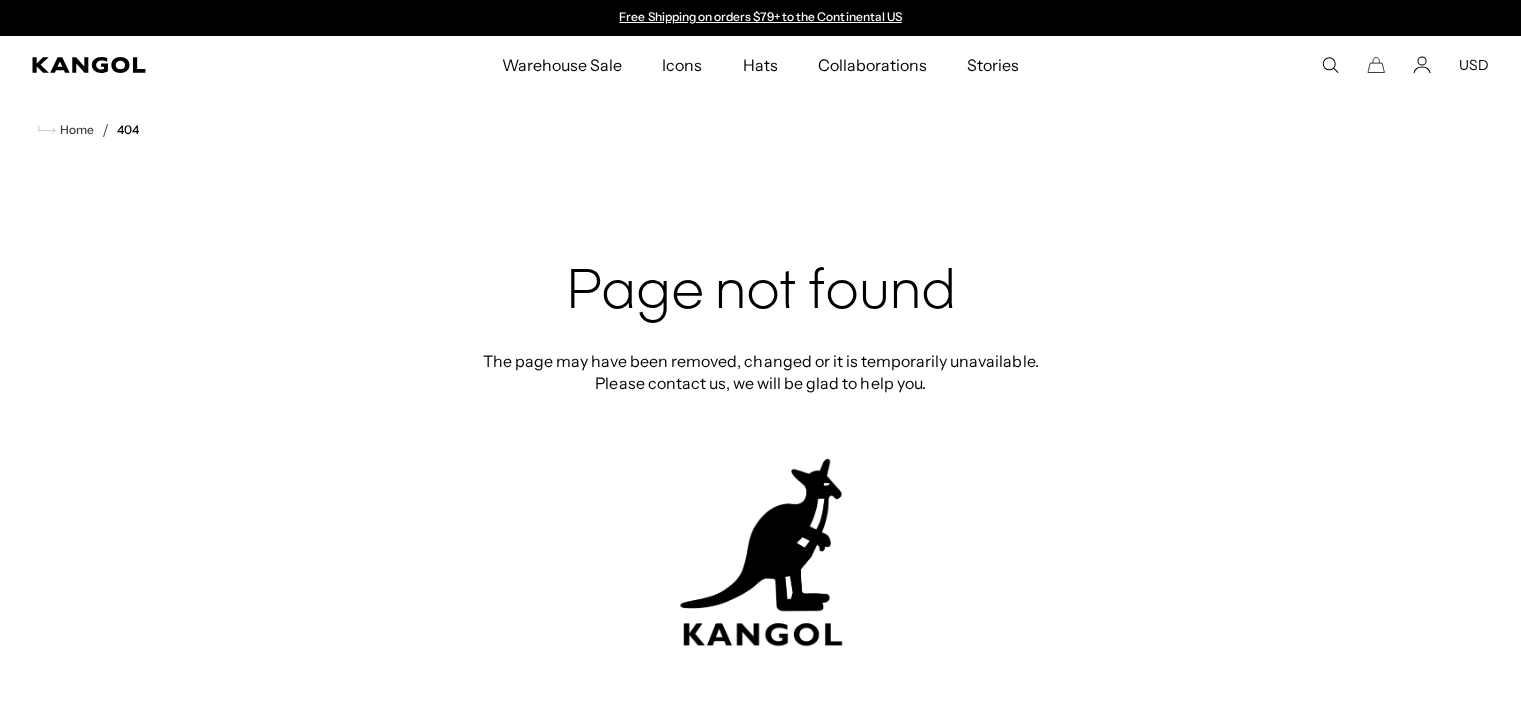 click 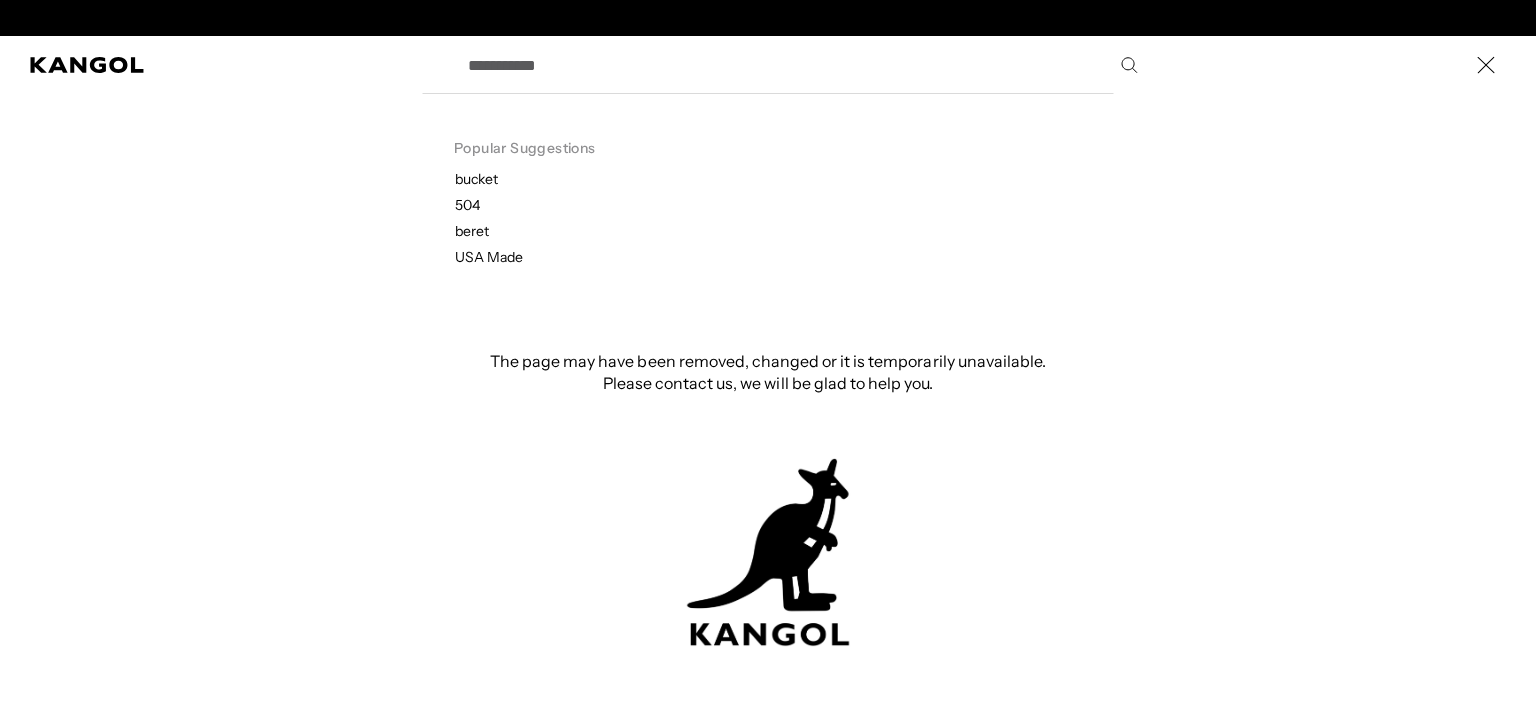 scroll, scrollTop: 0, scrollLeft: 412, axis: horizontal 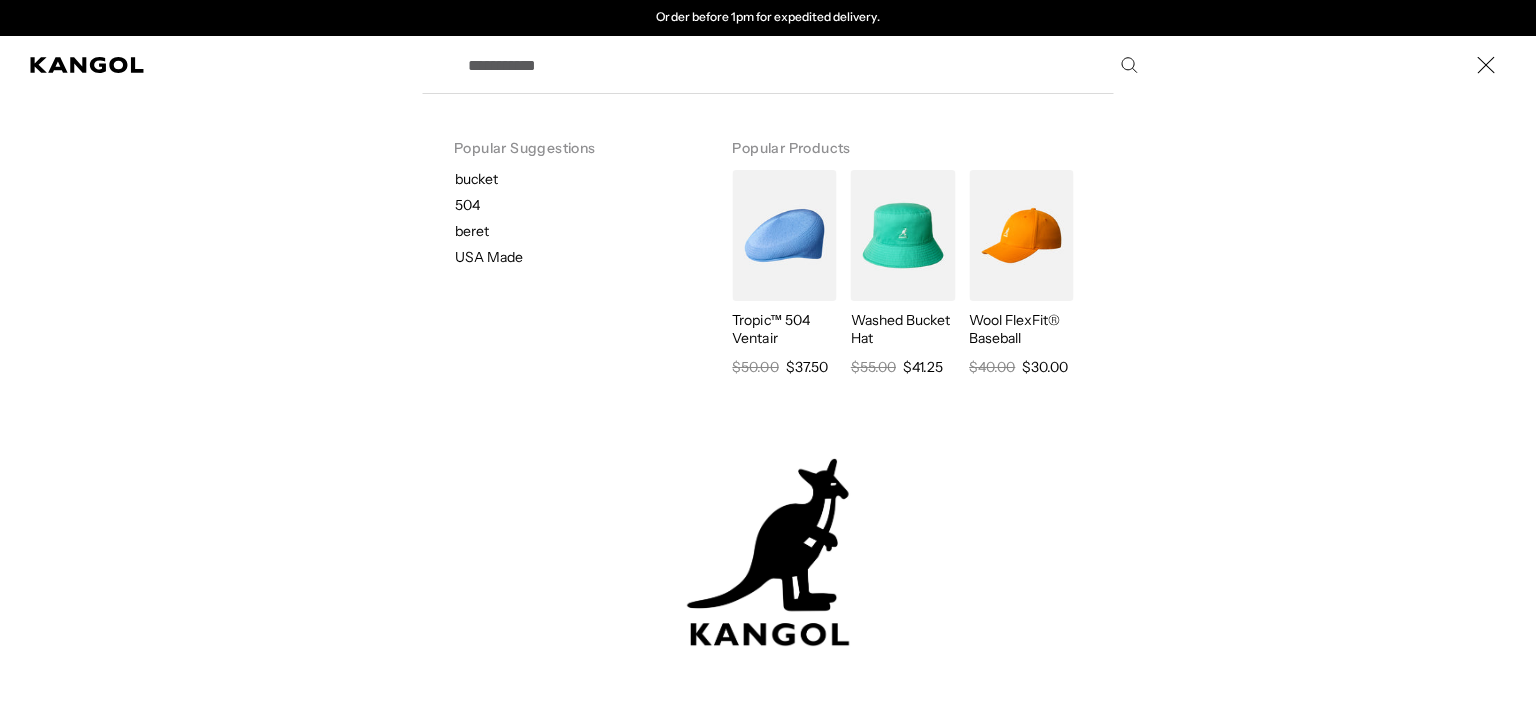 click on "Search here" at bounding box center [801, 65] 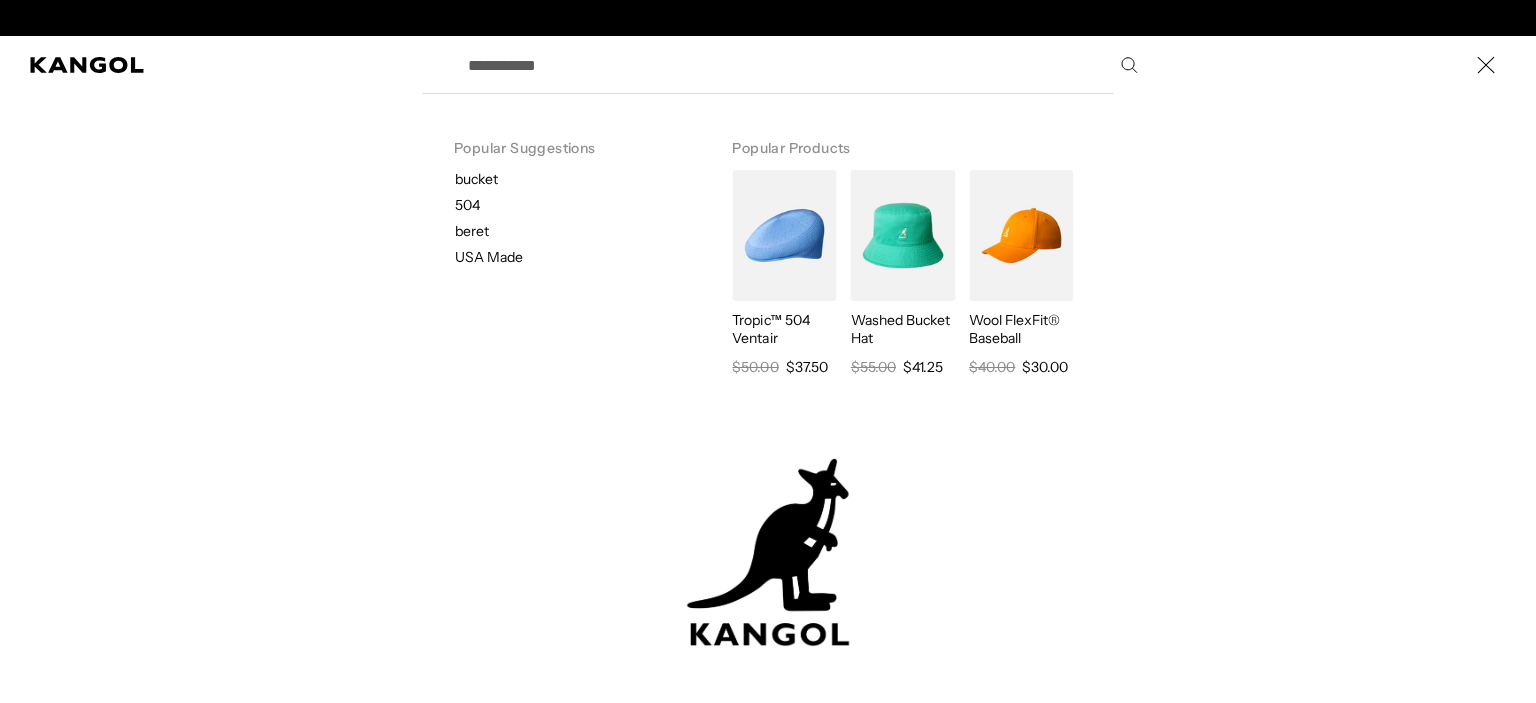 scroll, scrollTop: 0, scrollLeft: 412, axis: horizontal 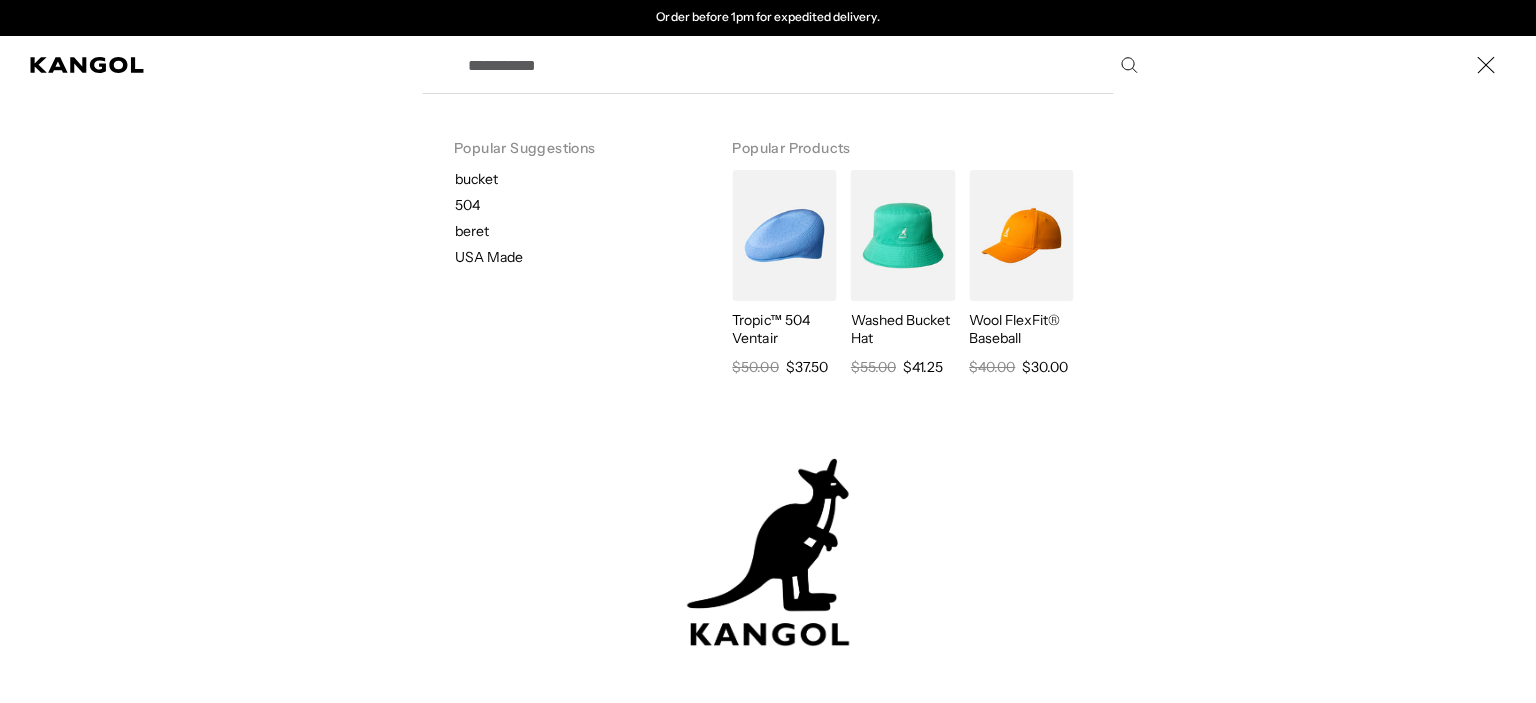 click at bounding box center (0, 65) 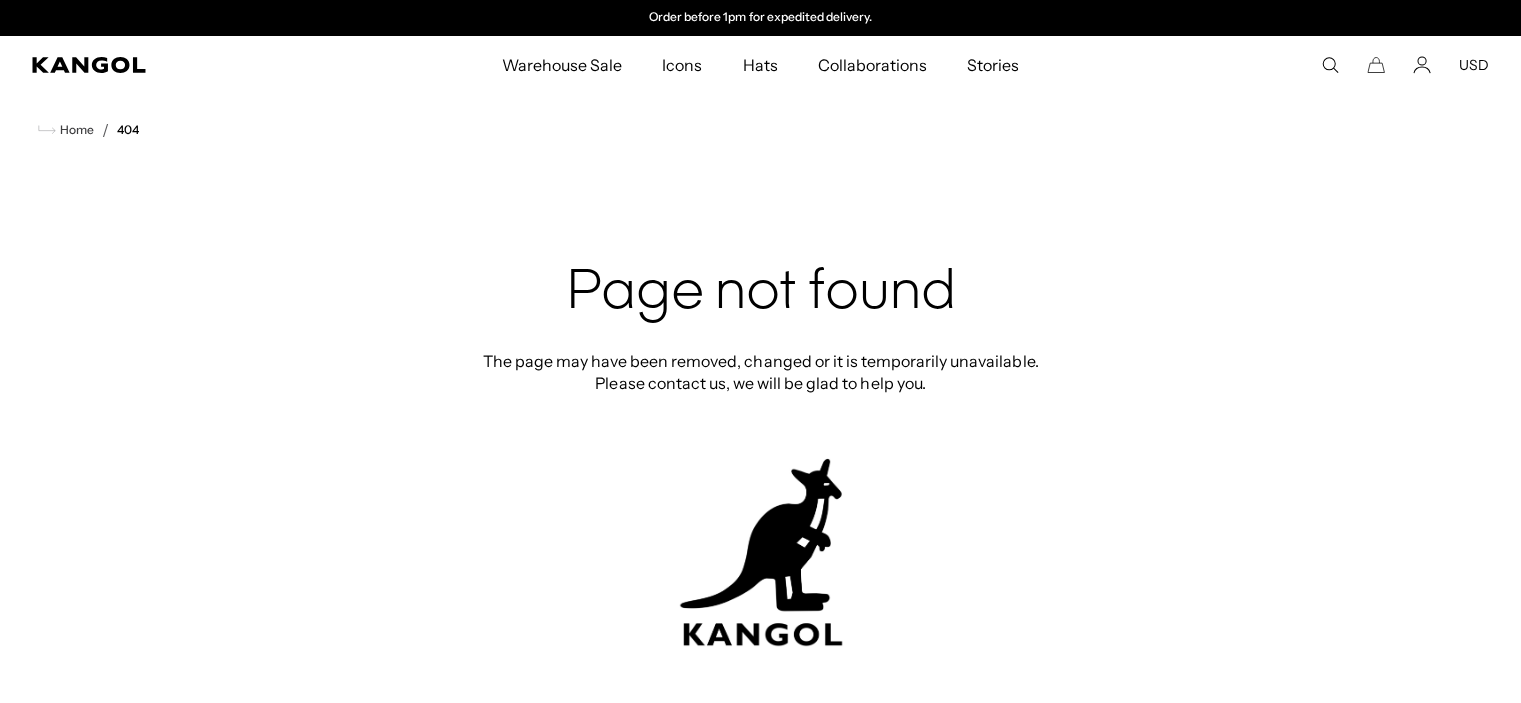 click on "Popular Suggestions bucket 504 beret USA Made
Popular Products
Tropic™ 504 Ventair
Regular price
$50.00
Sale price
$37.50
Regular price" at bounding box center (1339, 65) 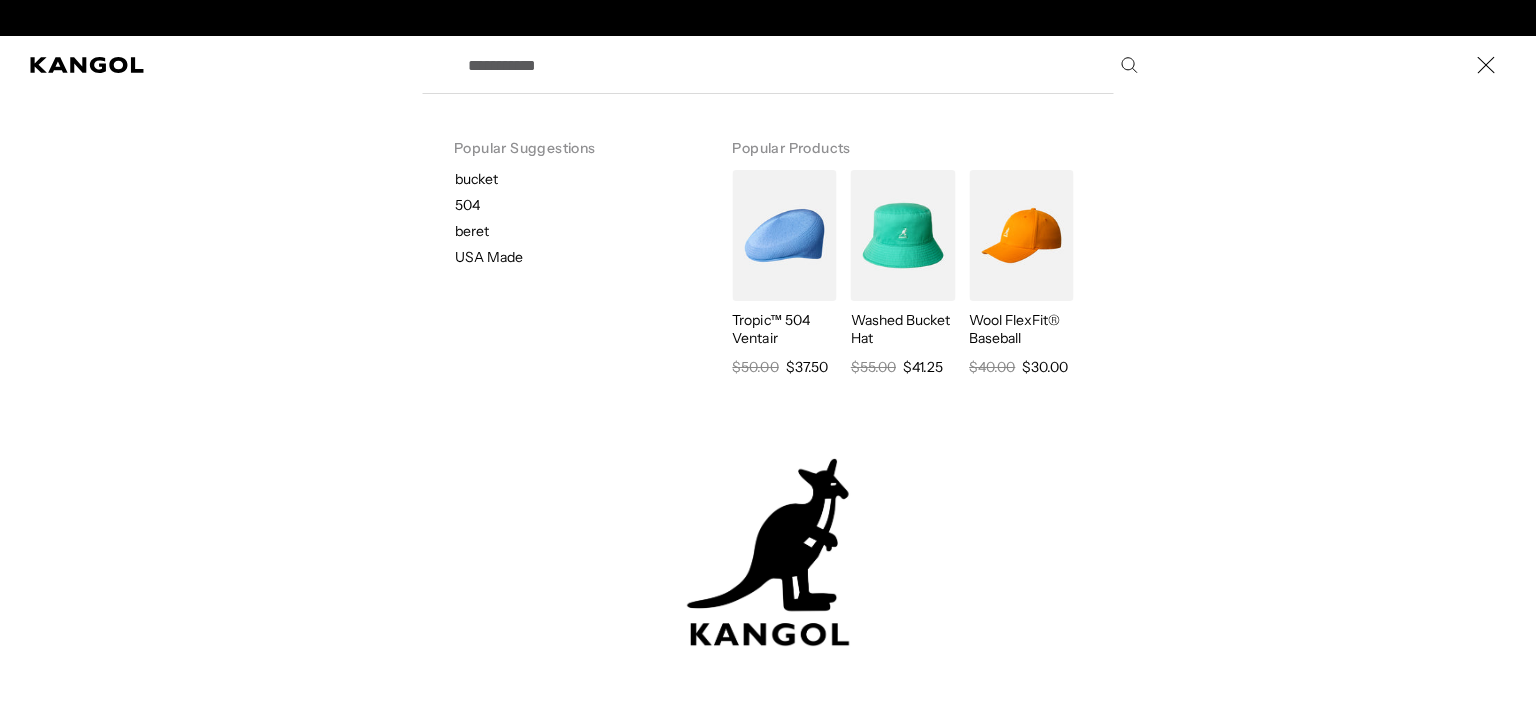 scroll, scrollTop: 0, scrollLeft: 0, axis: both 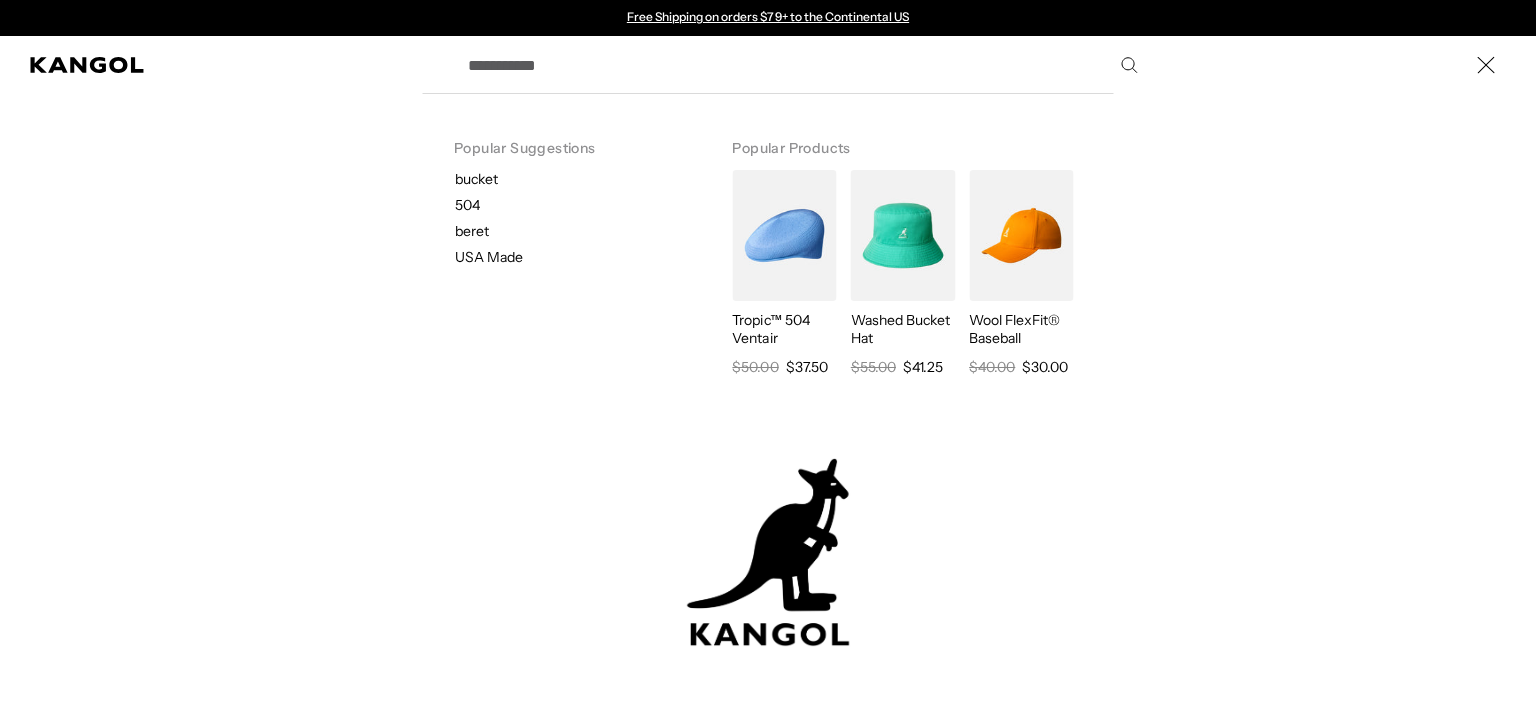 type on "*" 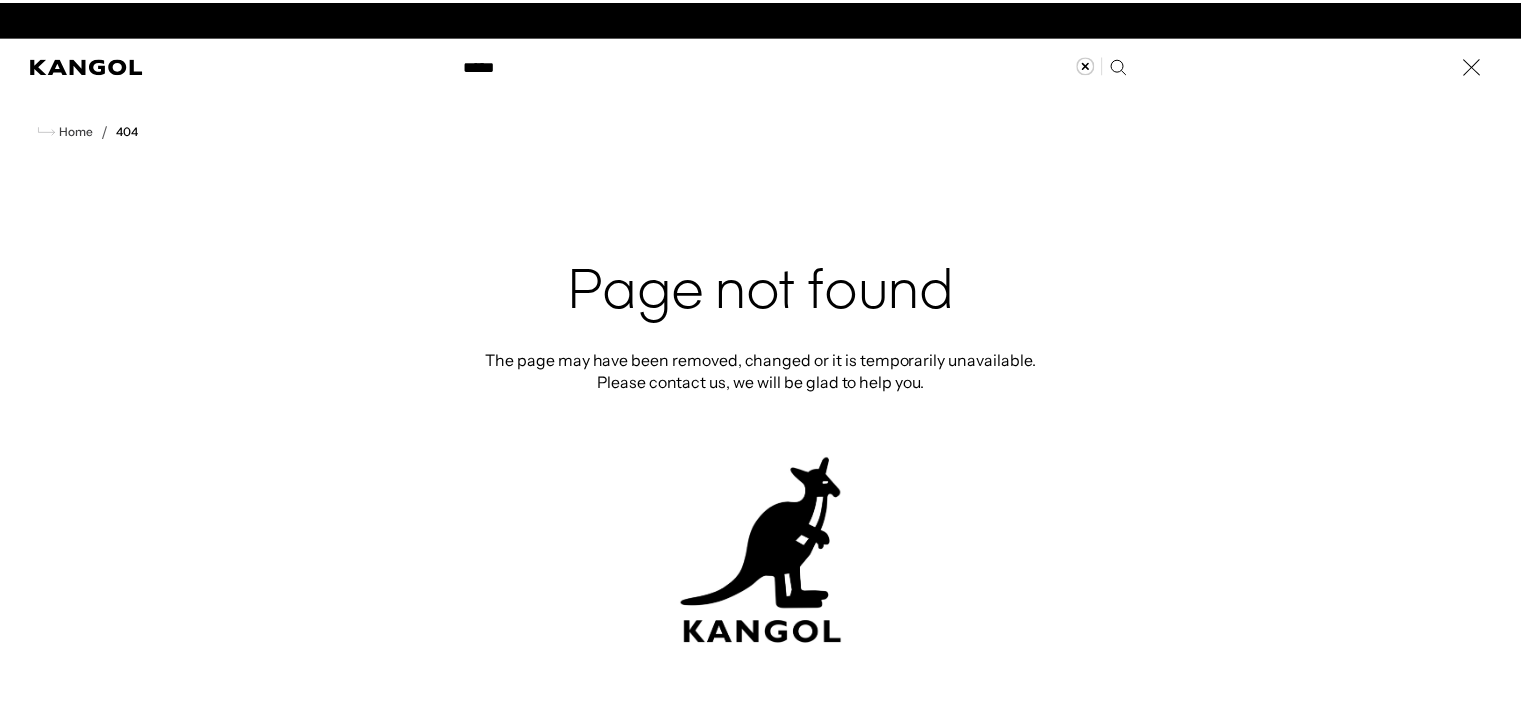 scroll, scrollTop: 0, scrollLeft: 412, axis: horizontal 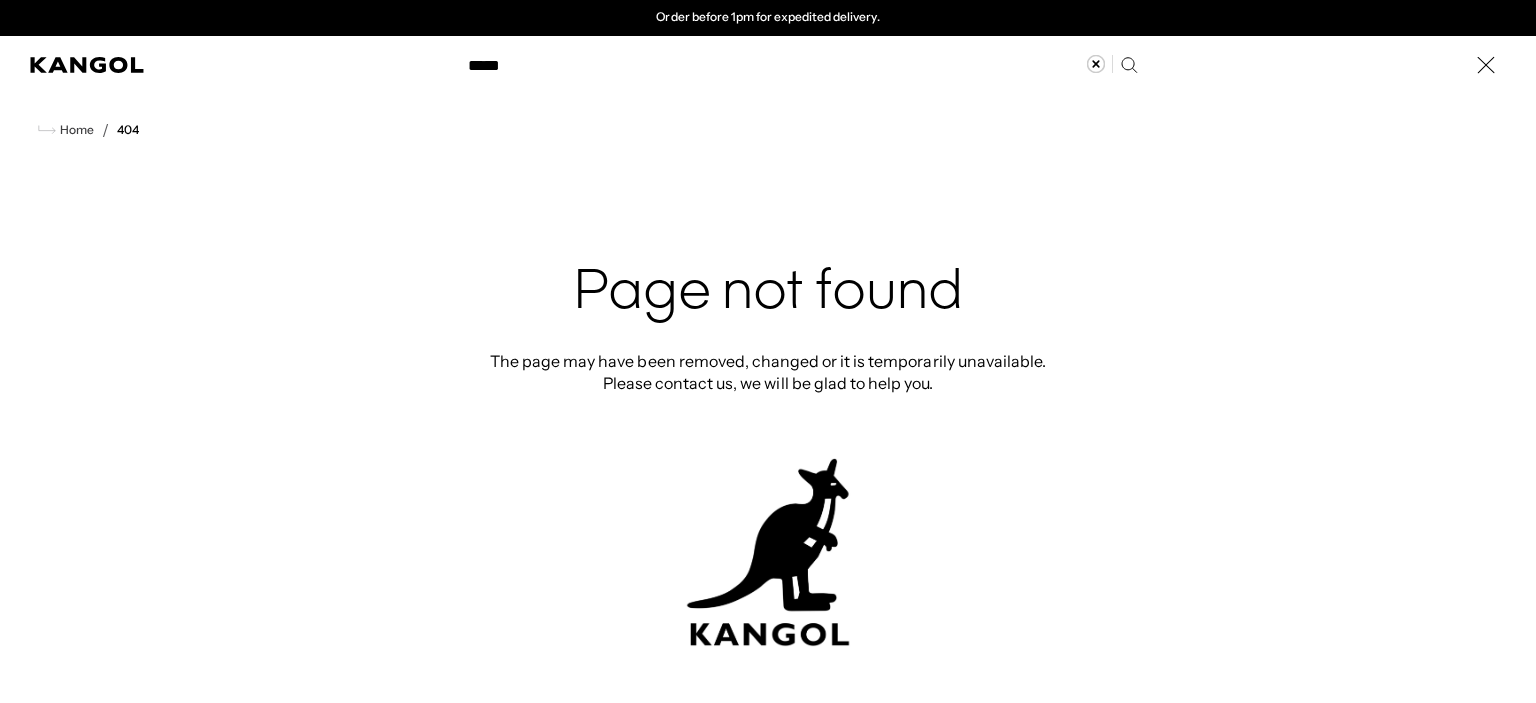 type on "*****" 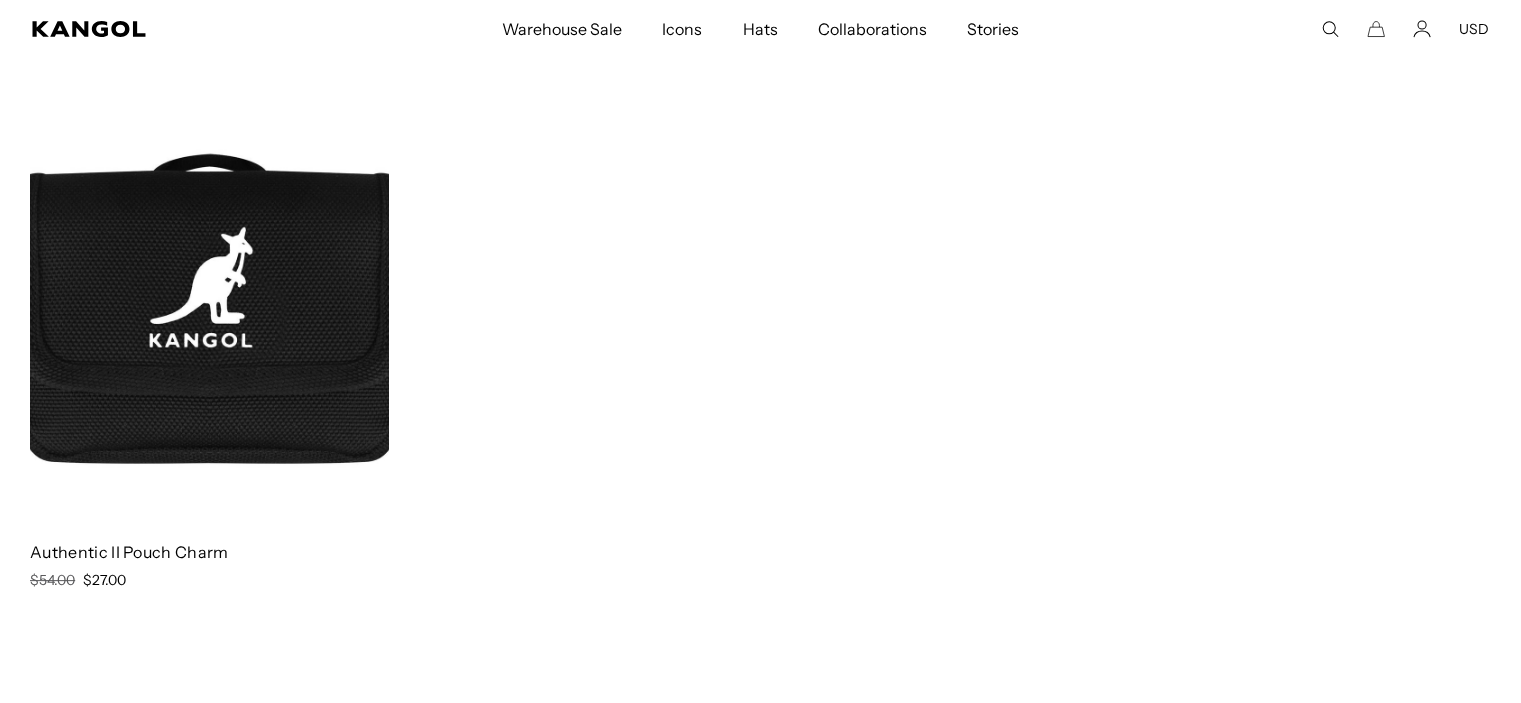 scroll, scrollTop: 300, scrollLeft: 0, axis: vertical 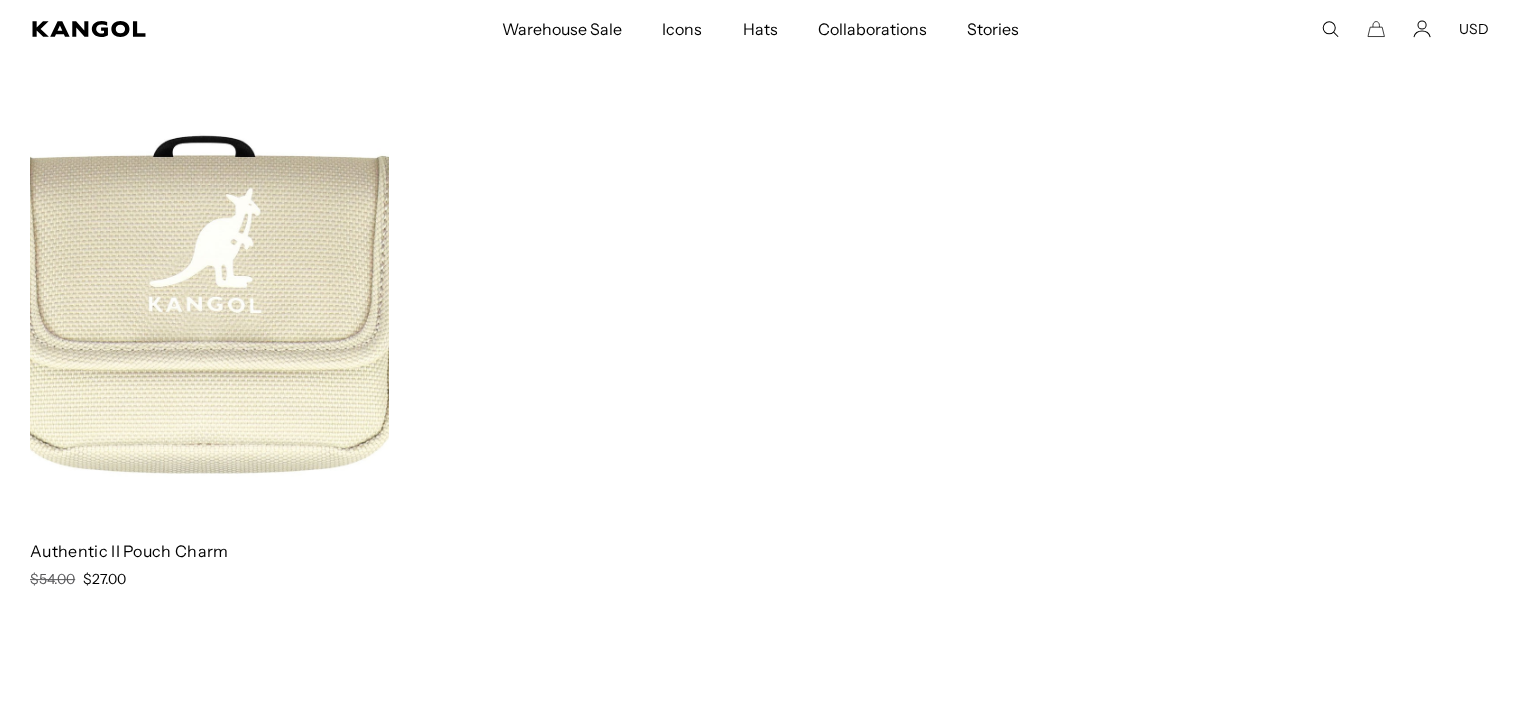 click at bounding box center (209, 298) 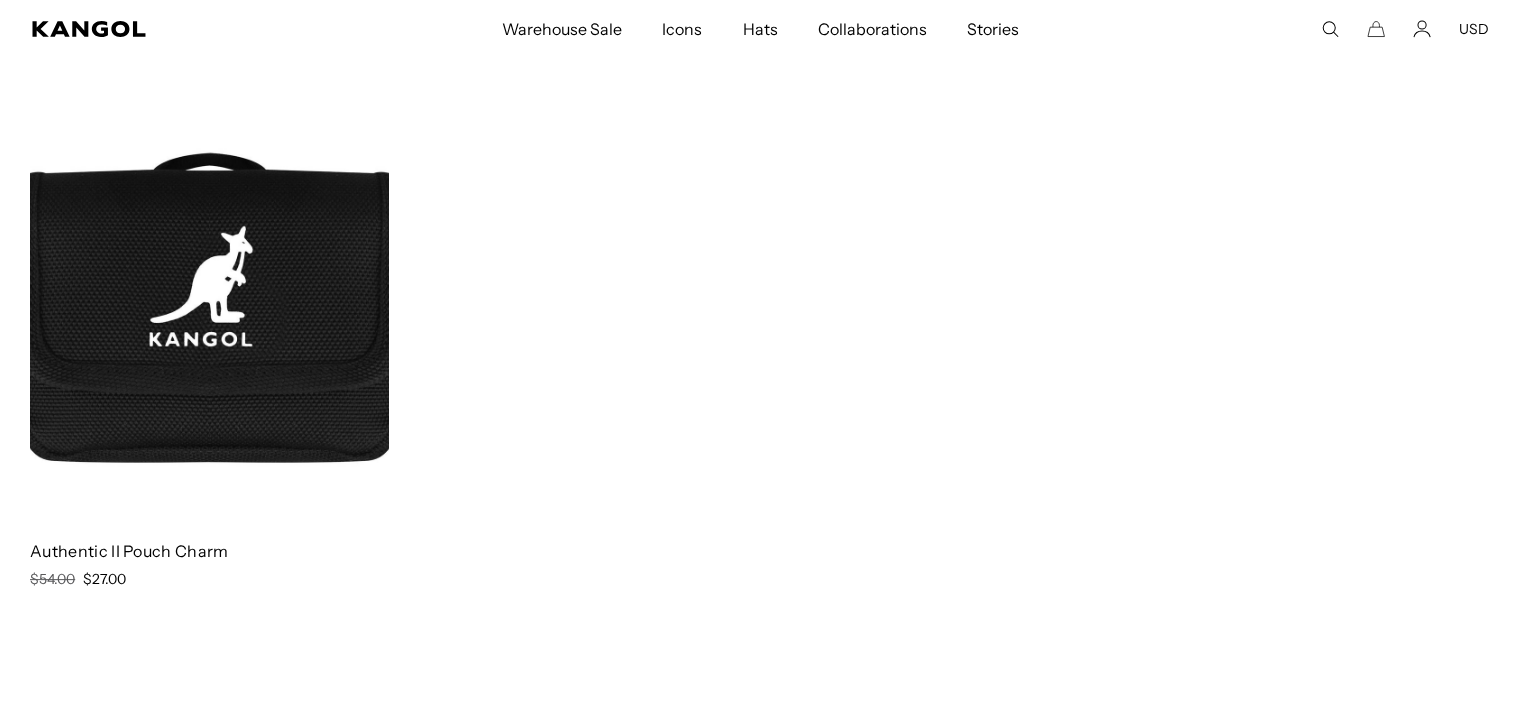 scroll, scrollTop: 0, scrollLeft: 412, axis: horizontal 